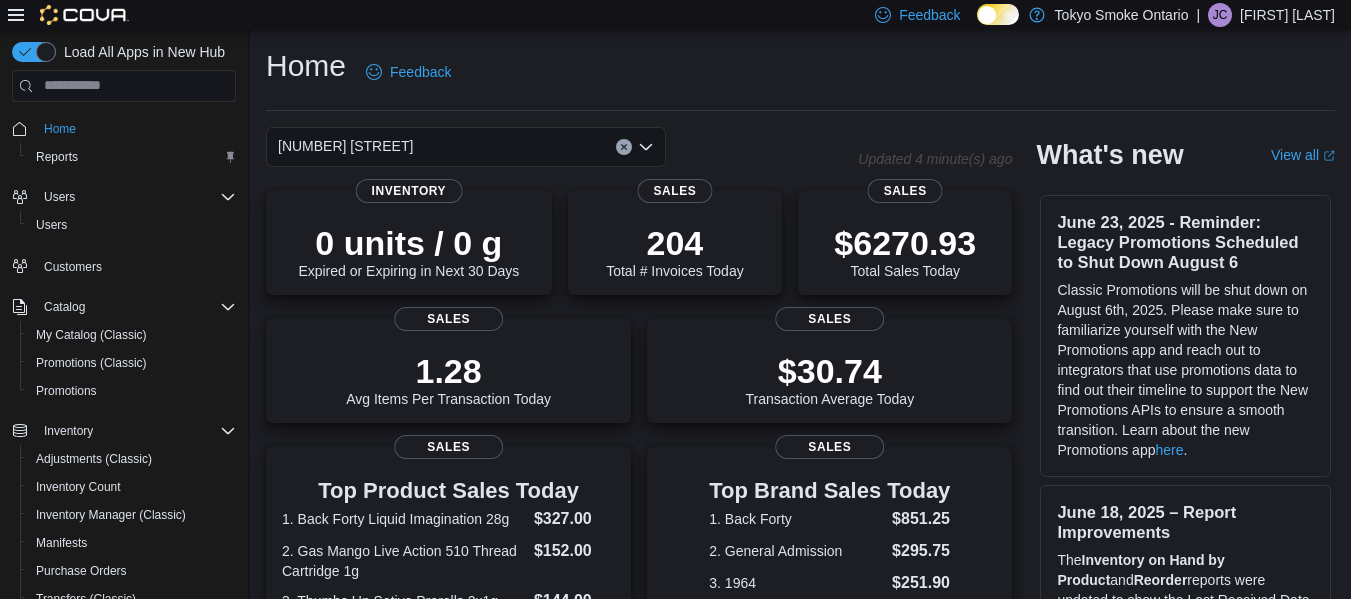 scroll, scrollTop: 0, scrollLeft: 0, axis: both 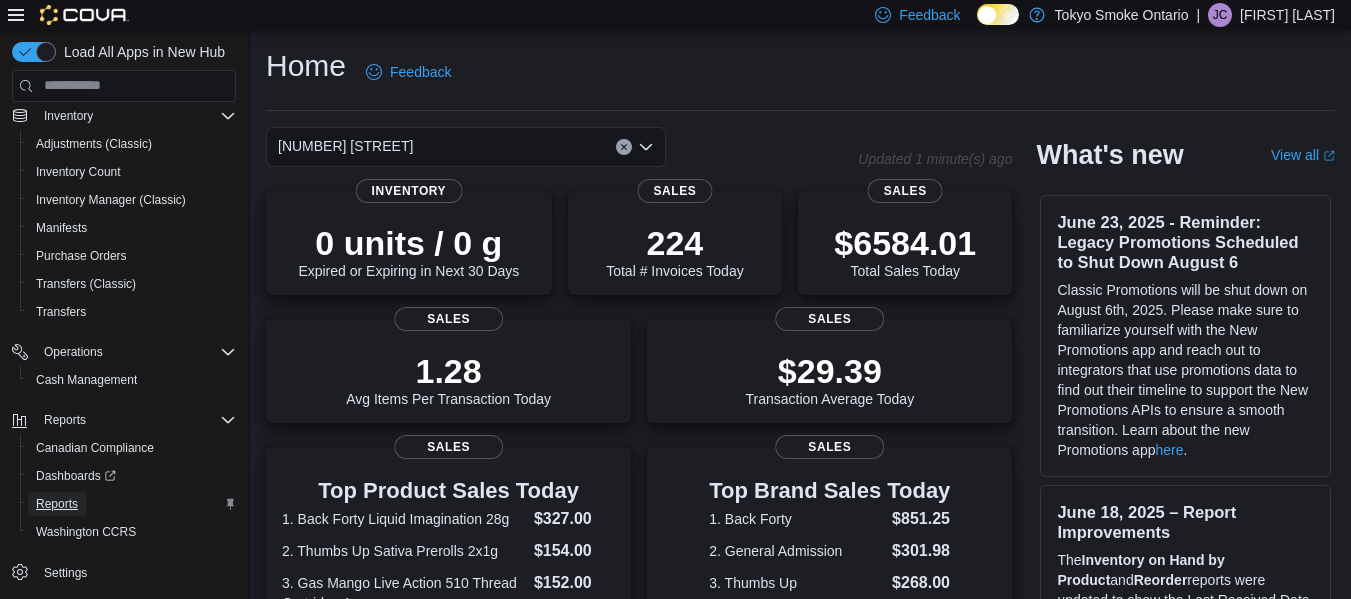 click on "Reports" at bounding box center [57, 504] 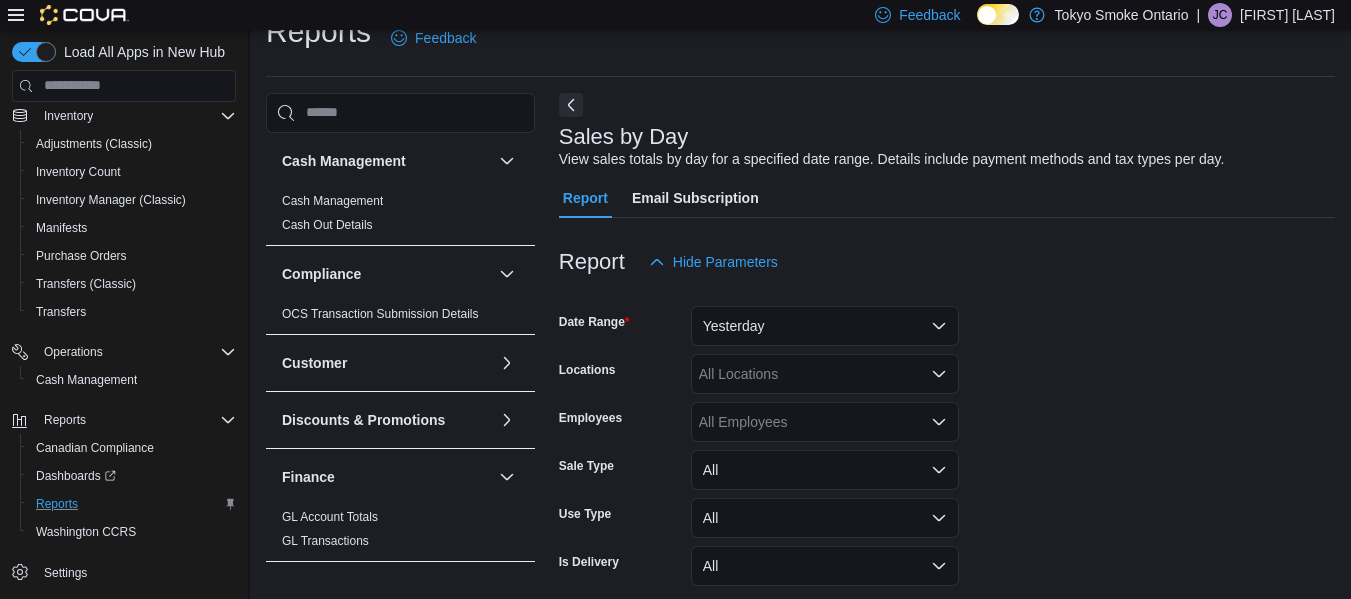 scroll, scrollTop: 117, scrollLeft: 0, axis: vertical 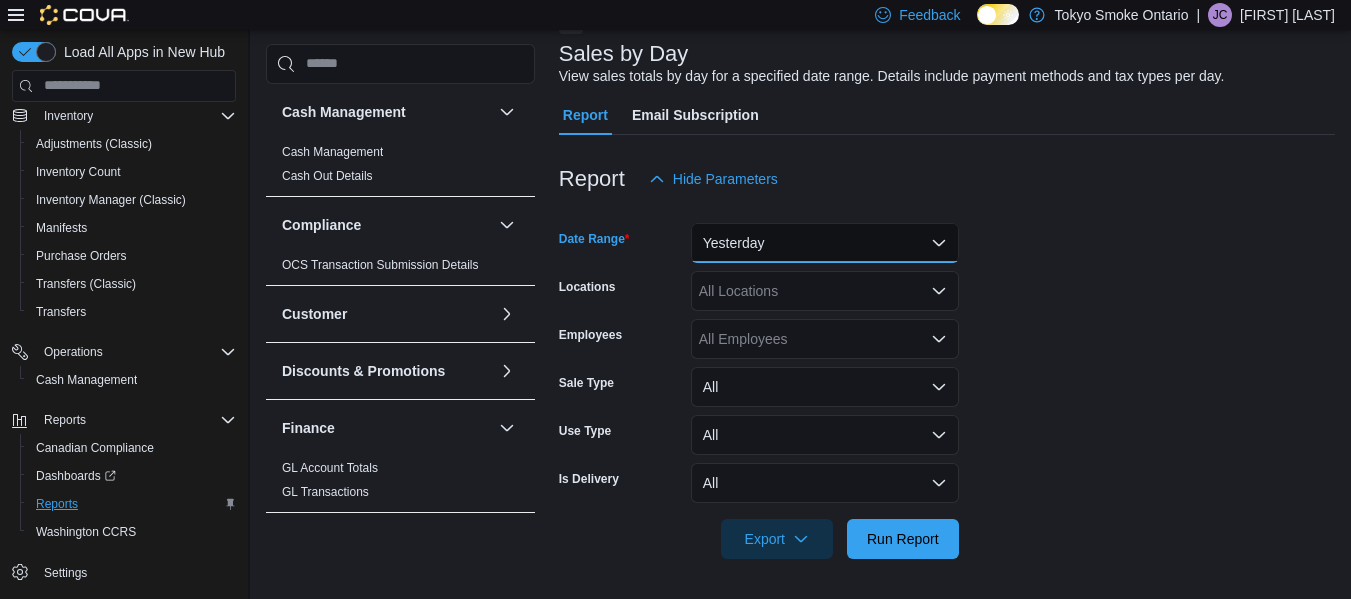 click on "Yesterday" at bounding box center (825, 243) 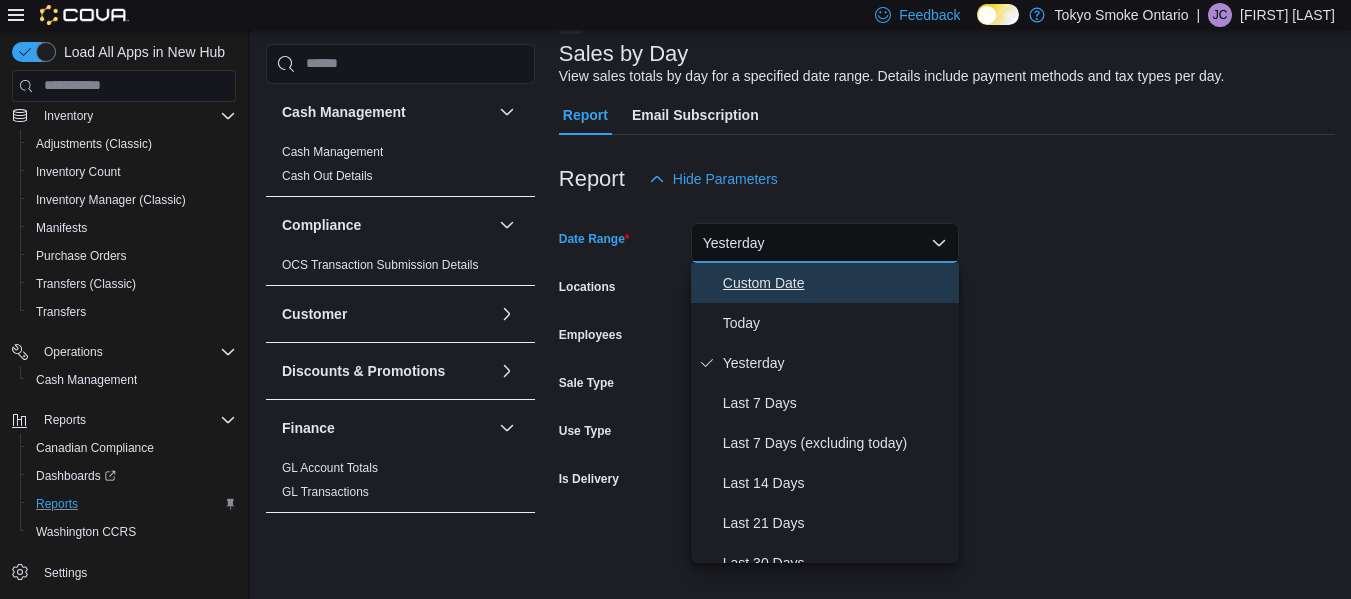 click on "Custom Date" at bounding box center (825, 283) 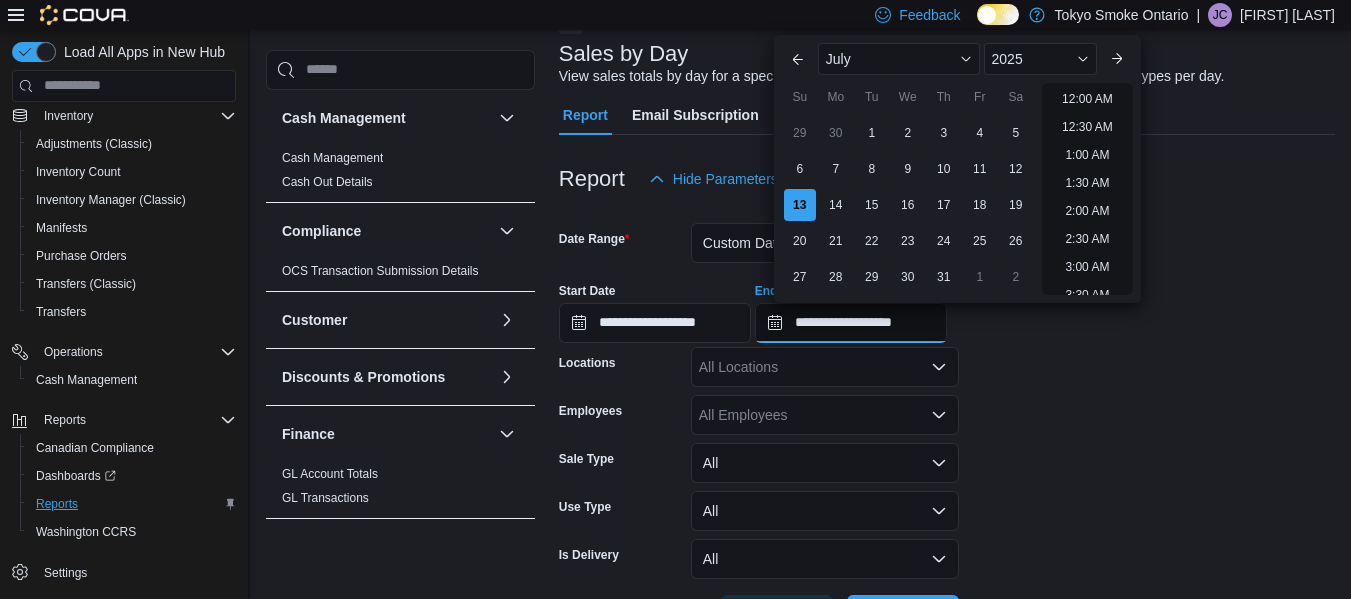 click on "**********" at bounding box center (851, 323) 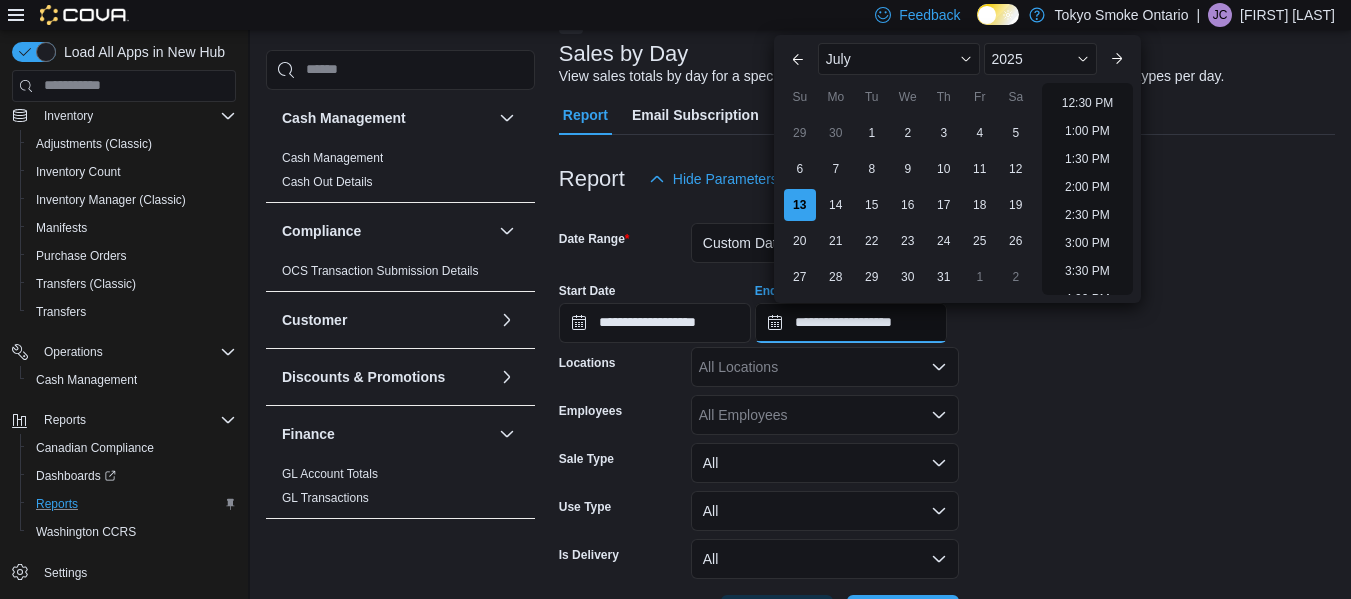 scroll, scrollTop: 695, scrollLeft: 0, axis: vertical 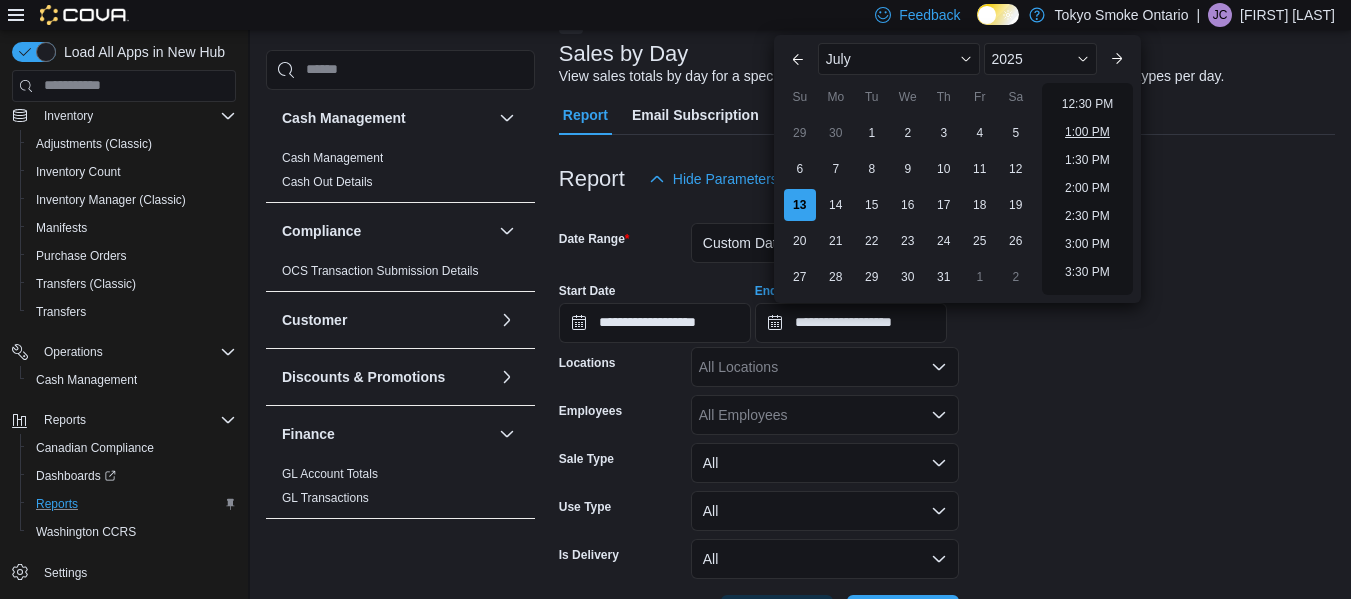 click on "1:00 PM" at bounding box center (1087, 132) 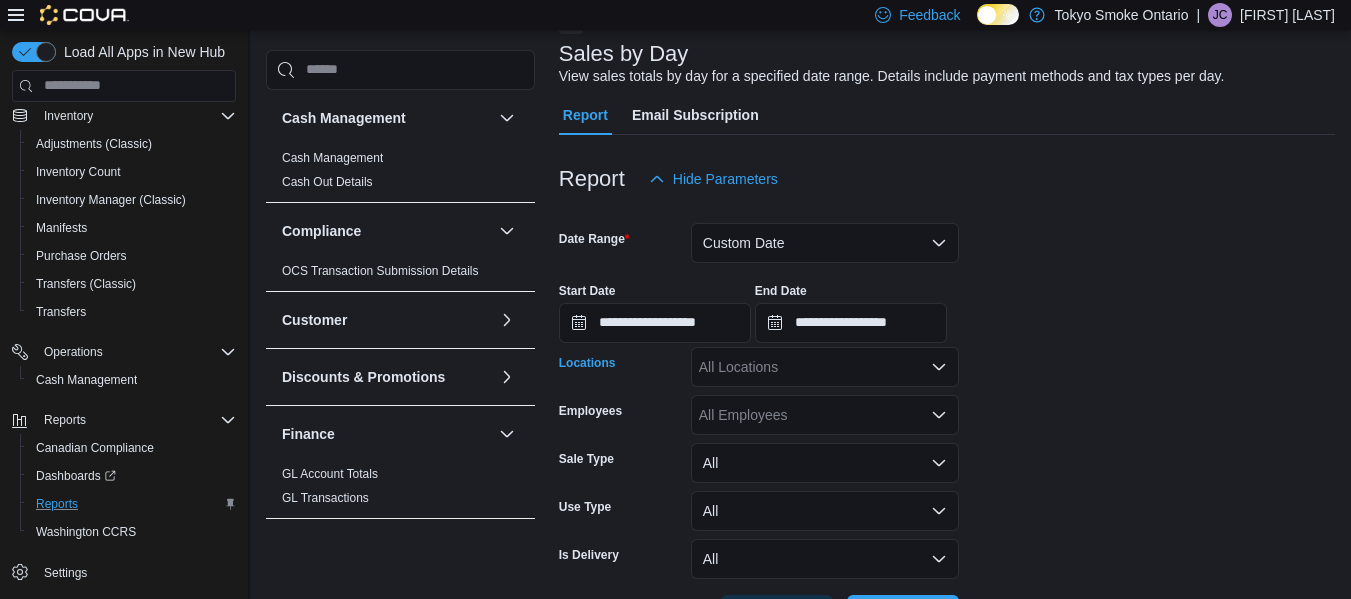 click on "All Locations" at bounding box center (825, 367) 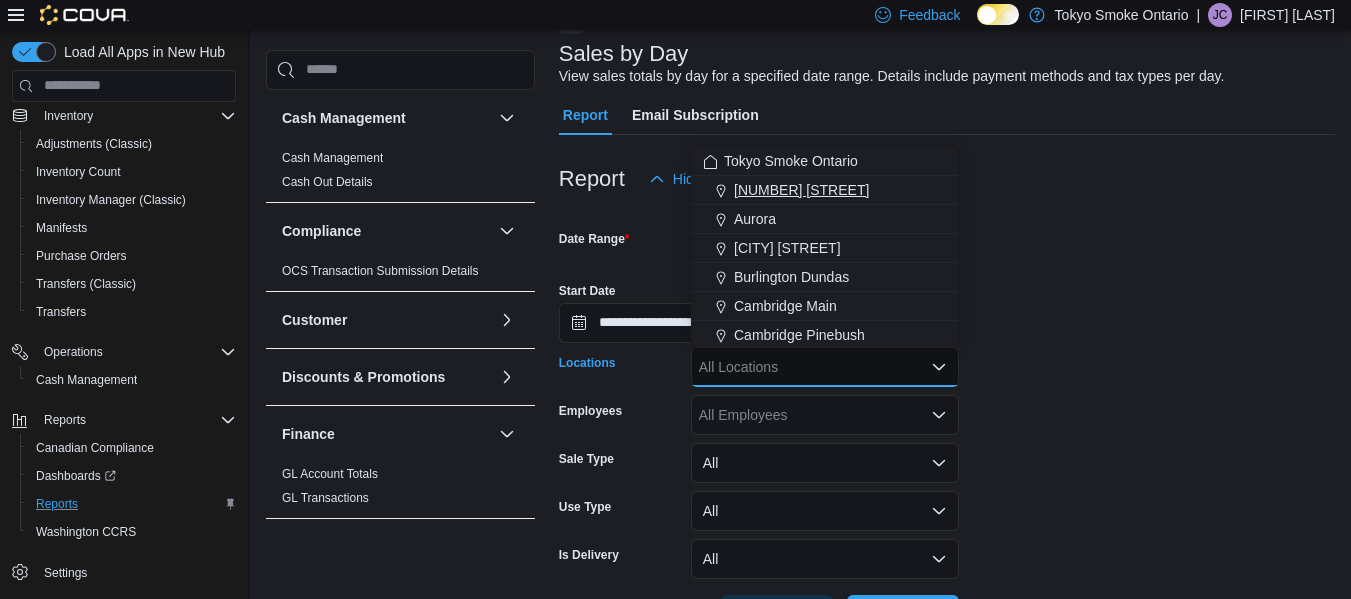 click on "[NUMBER] [STREET]" at bounding box center (825, 190) 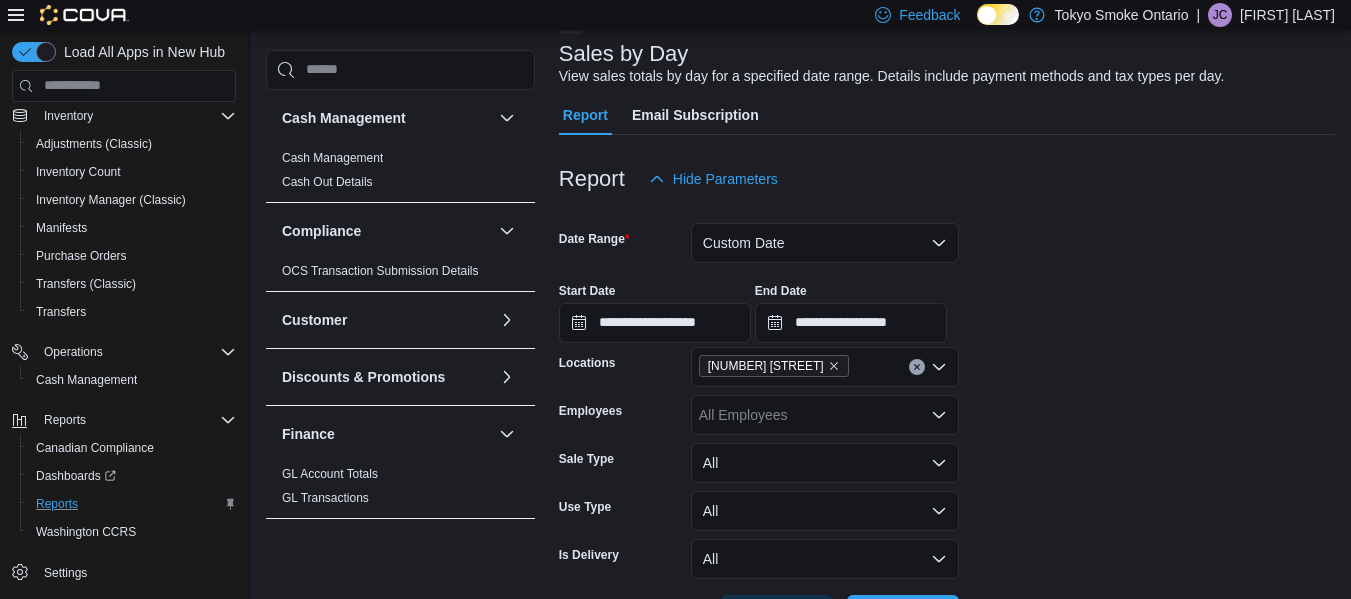 click on "Report Hide Parameters" at bounding box center (947, 179) 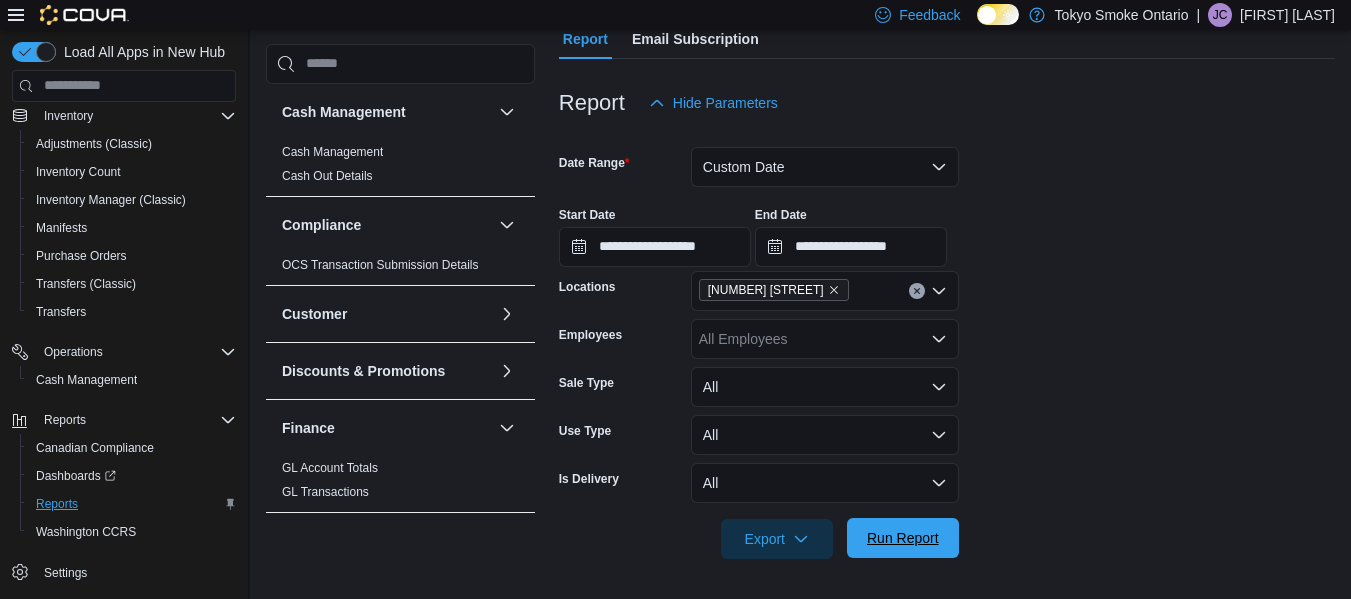 click on "Run Report" at bounding box center [903, 538] 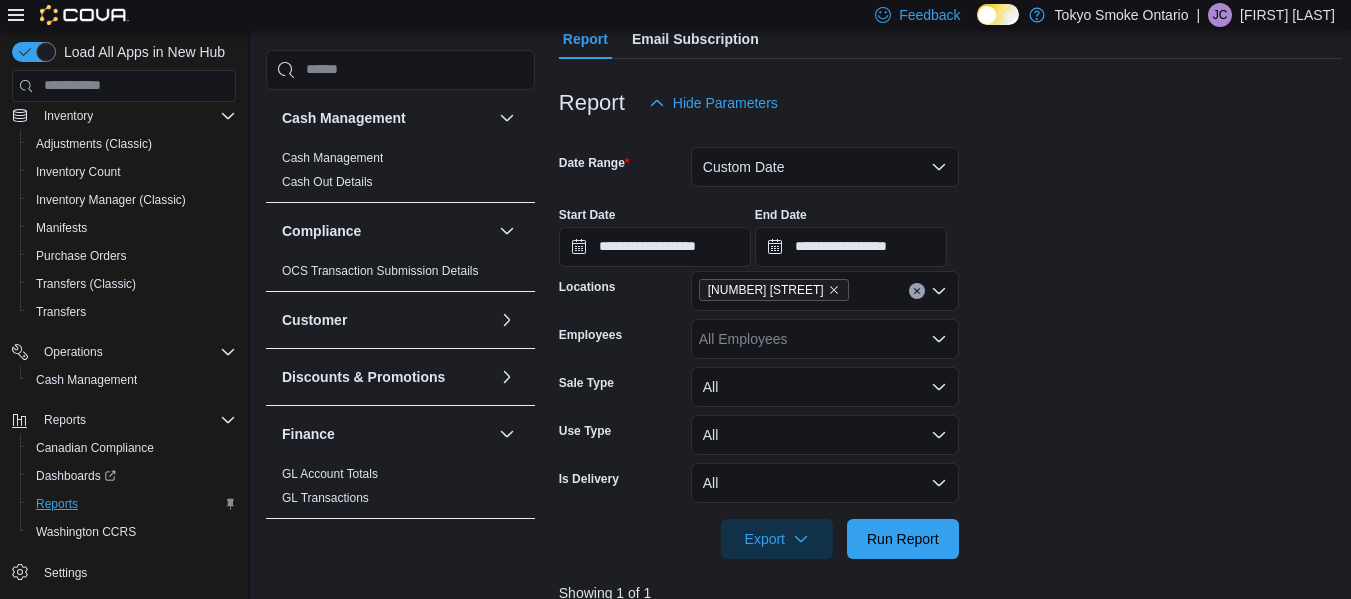 scroll, scrollTop: 510, scrollLeft: 0, axis: vertical 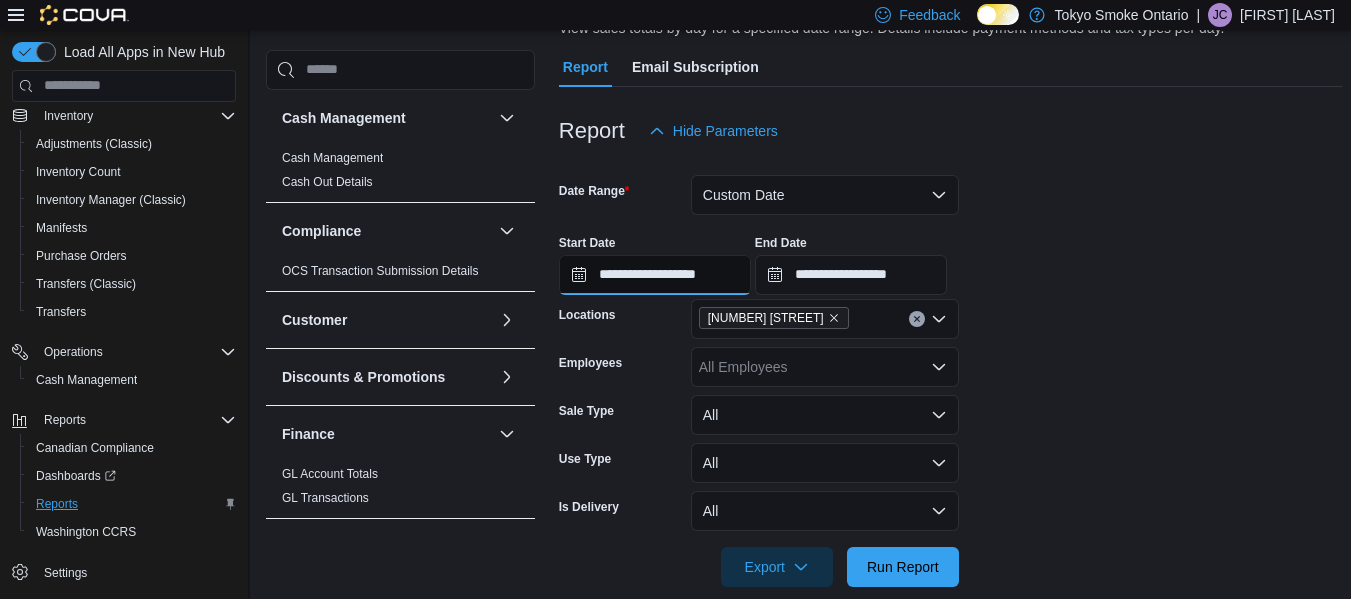 click on "**********" at bounding box center (655, 275) 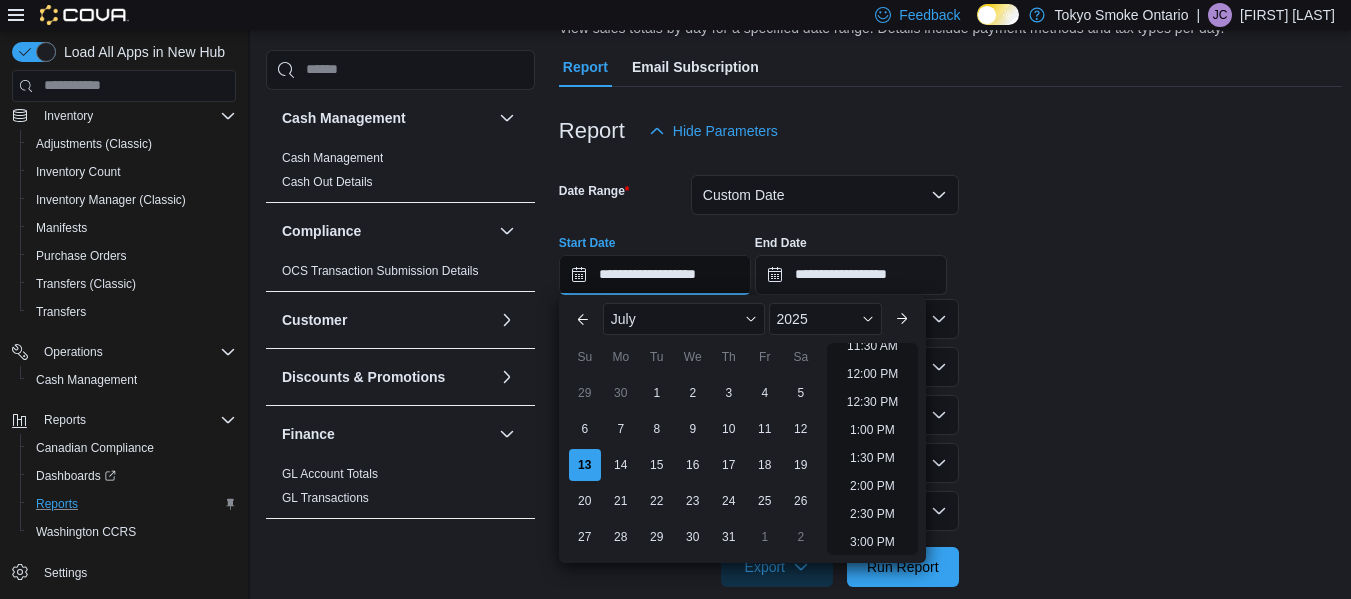 scroll, scrollTop: 659, scrollLeft: 0, axis: vertical 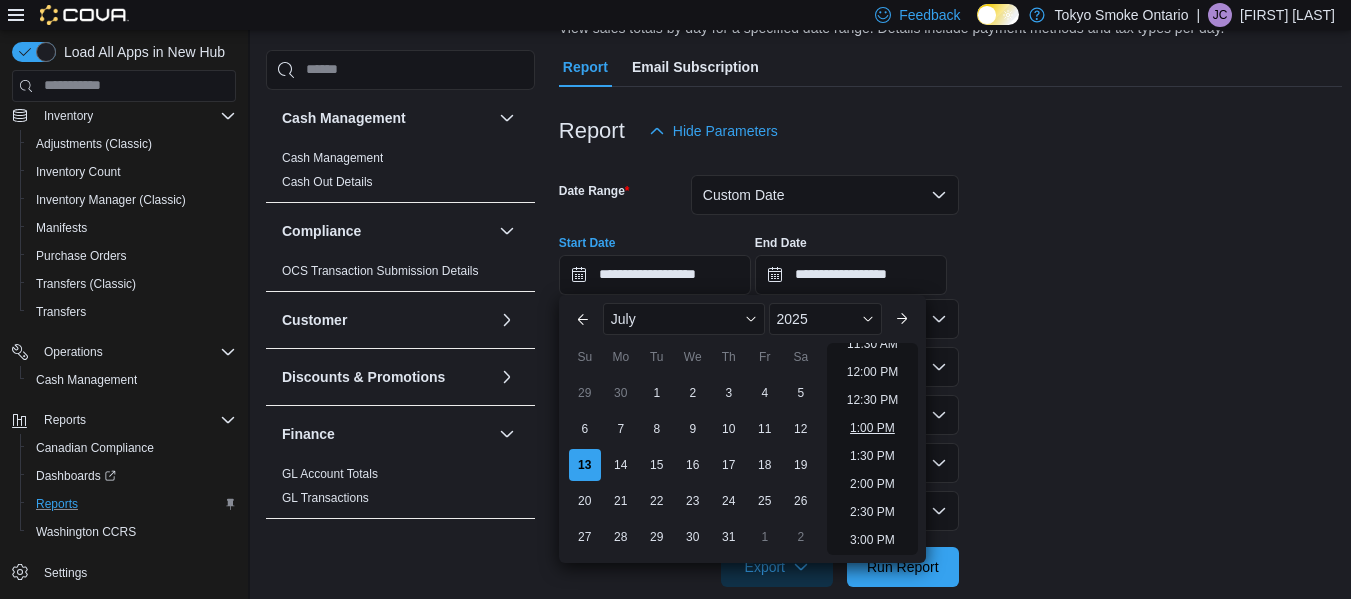click on "1:00 PM" at bounding box center [872, 428] 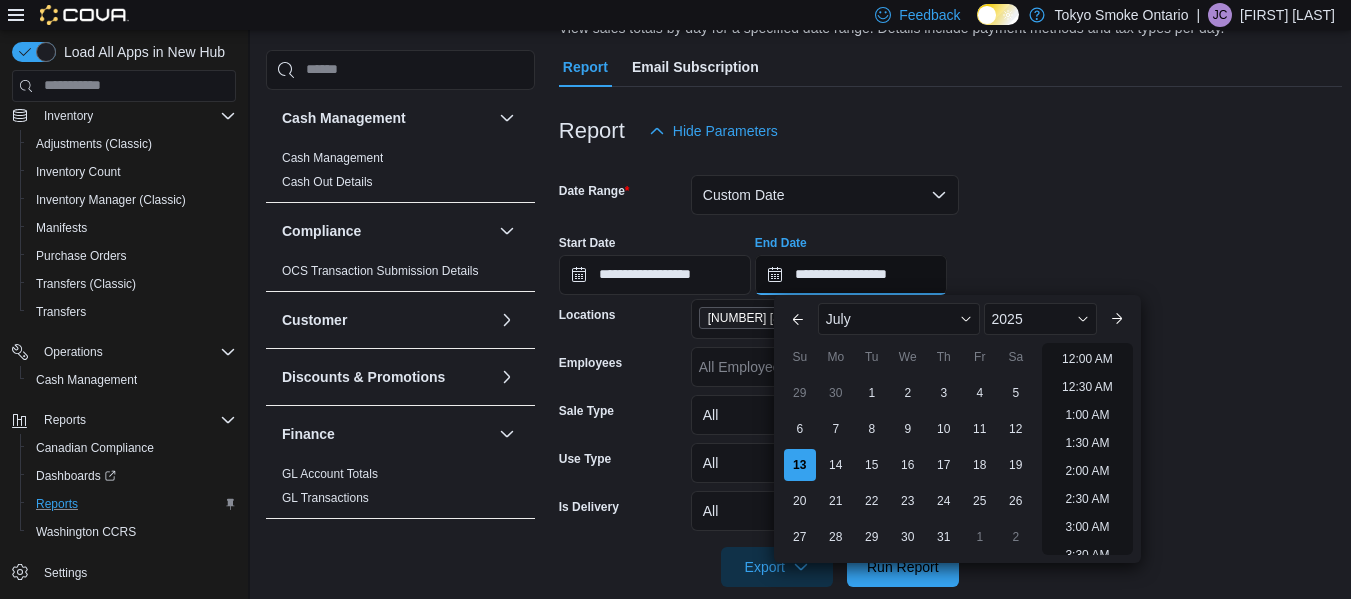click on "**********" at bounding box center (851, 275) 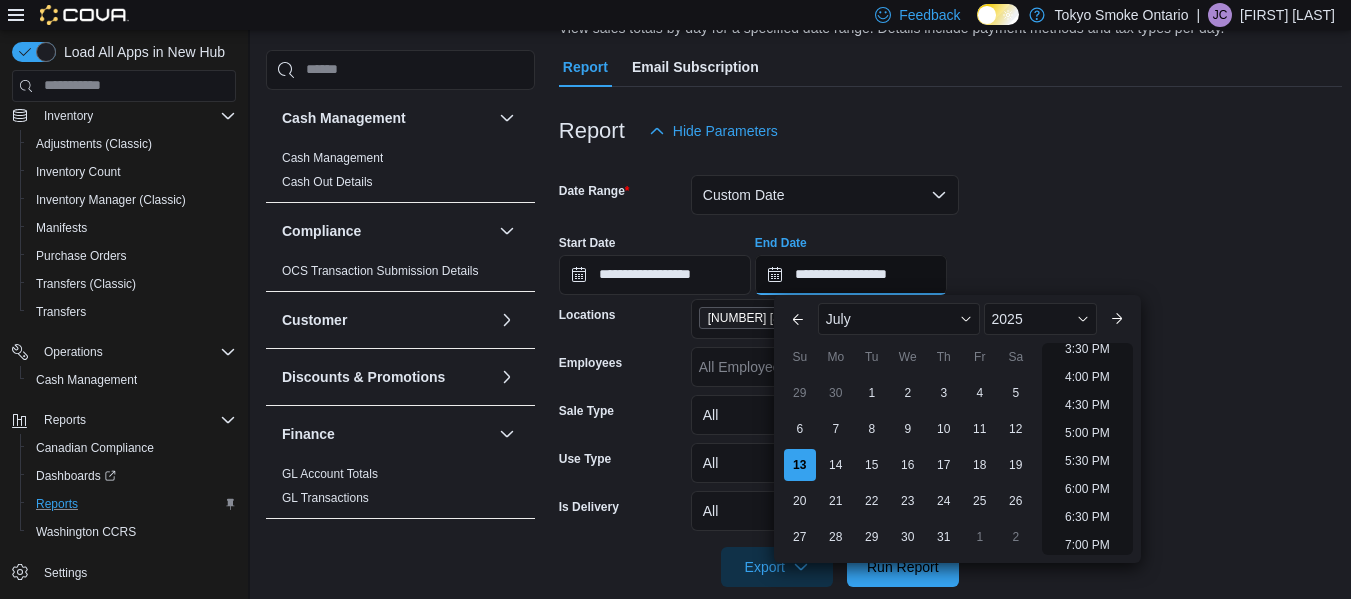 scroll, scrollTop: 877, scrollLeft: 0, axis: vertical 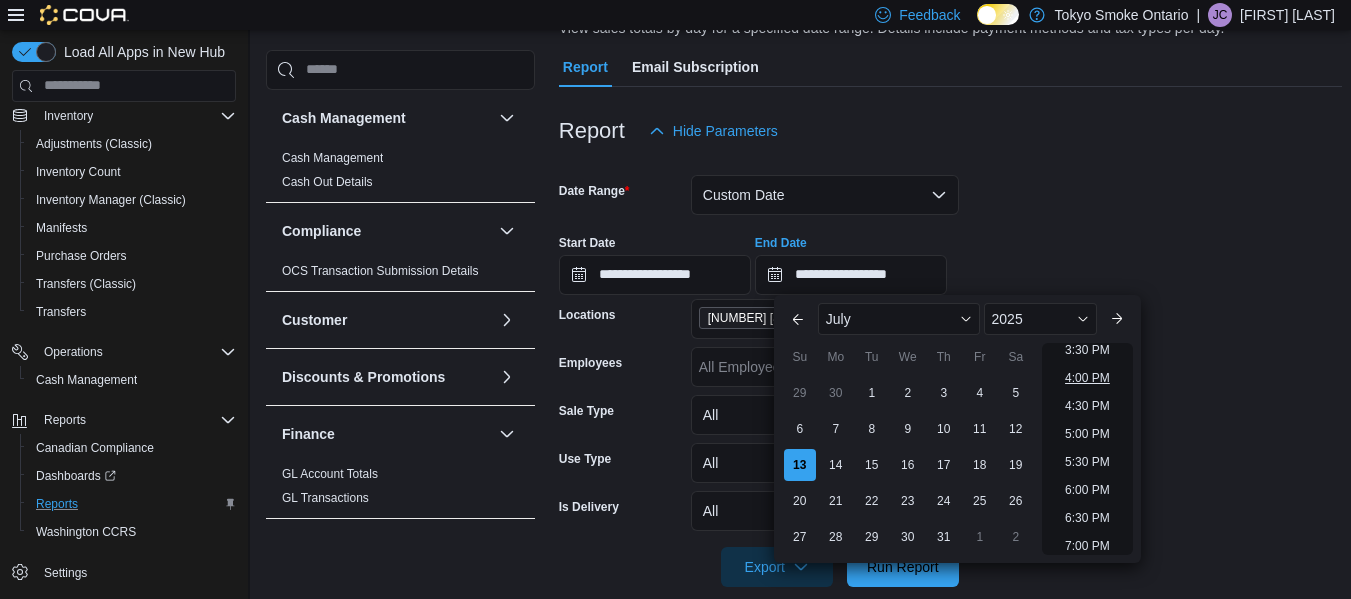 click on "4:00 PM" at bounding box center [1087, 378] 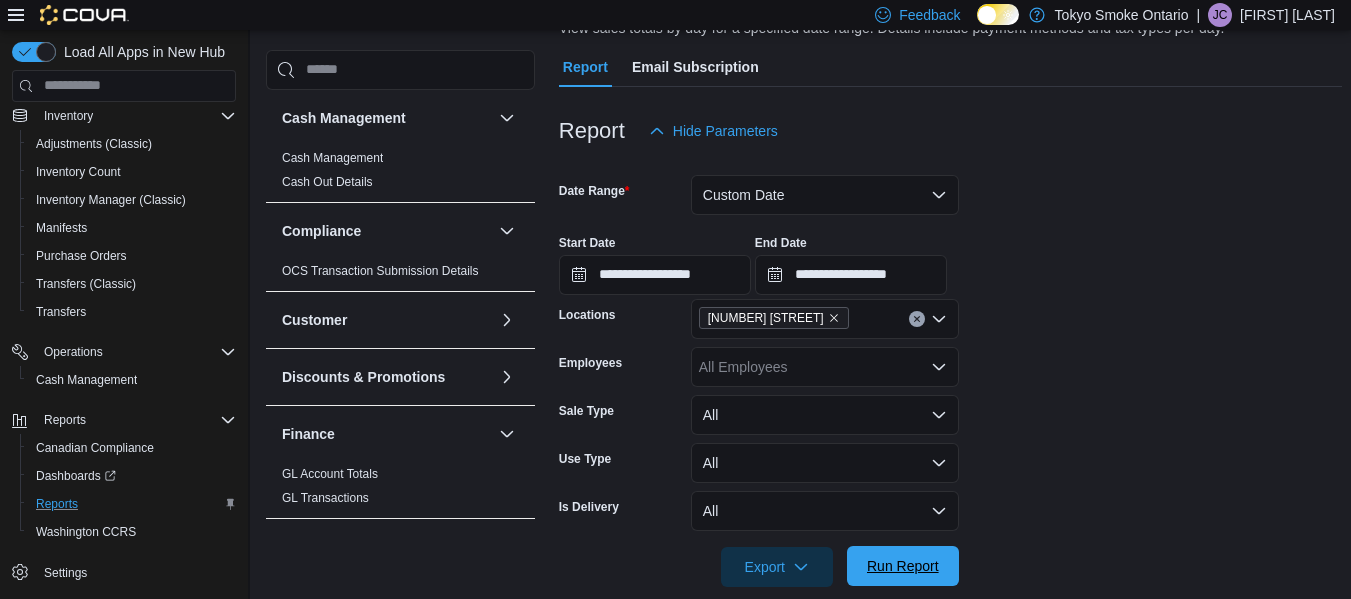 click on "Run Report" at bounding box center (903, 566) 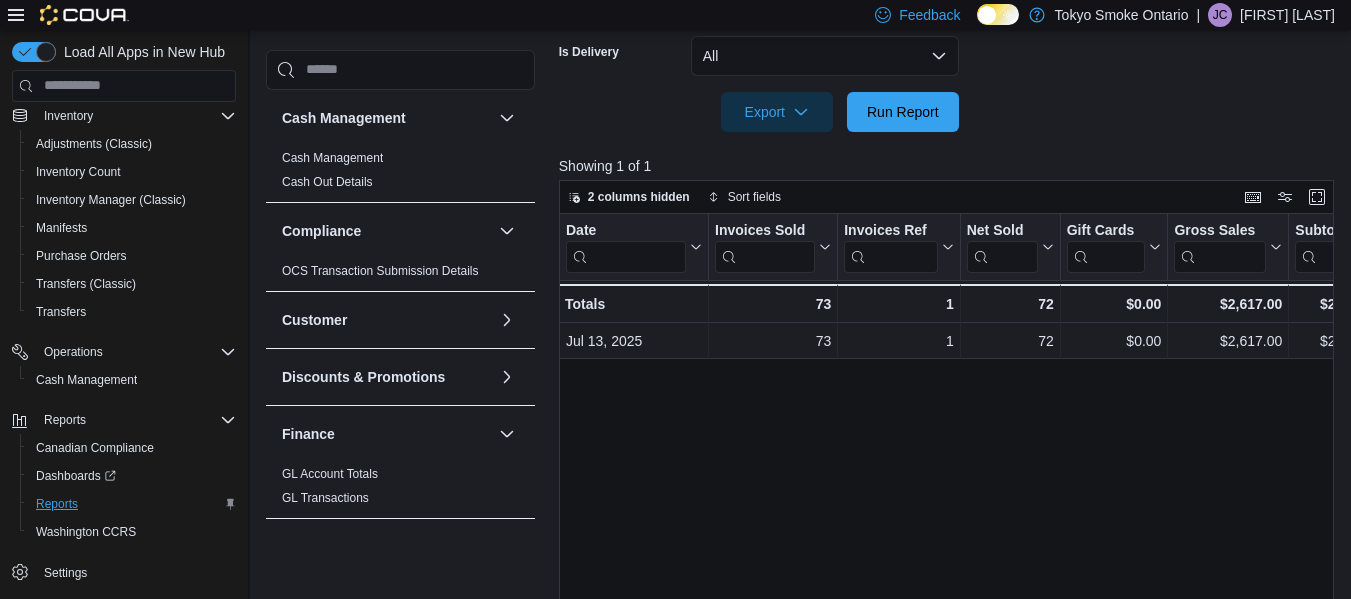 scroll, scrollTop: 621, scrollLeft: 0, axis: vertical 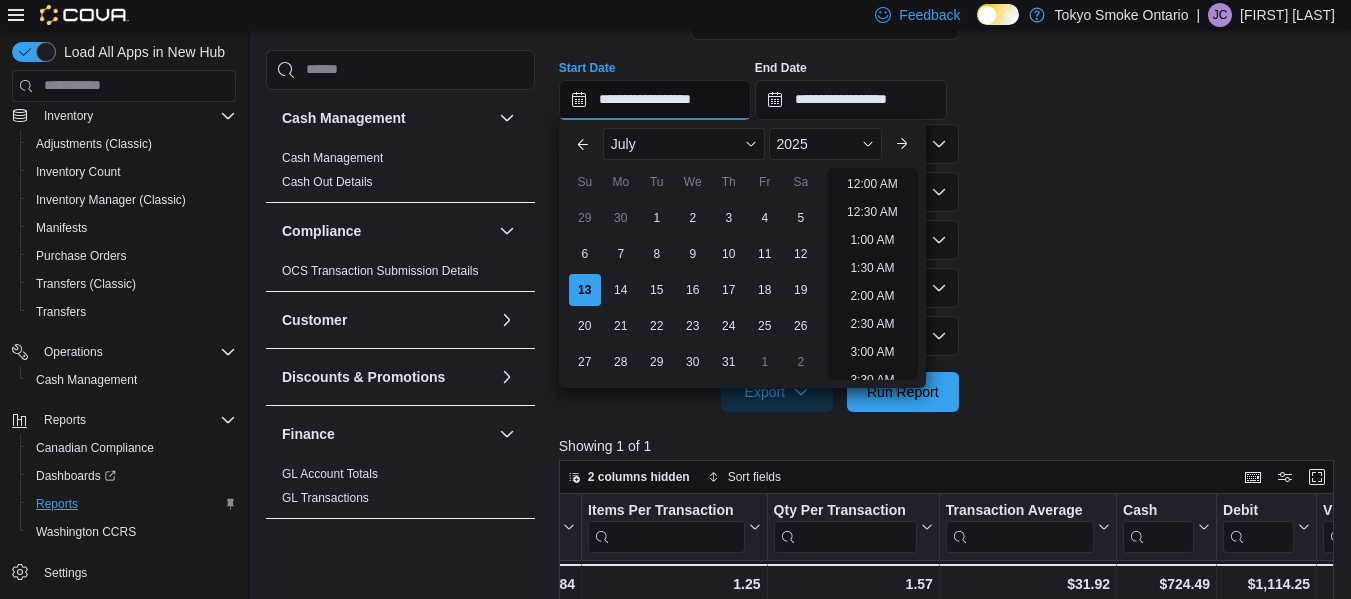 click on "**********" at bounding box center (655, 100) 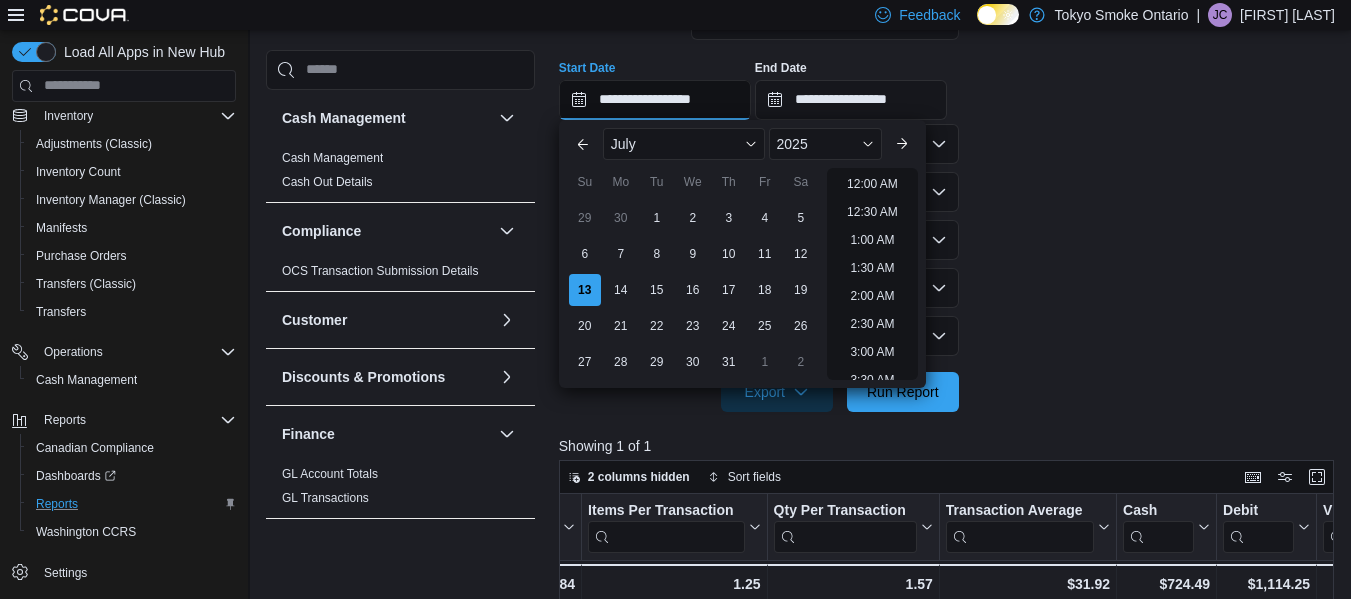 scroll, scrollTop: 790, scrollLeft: 0, axis: vertical 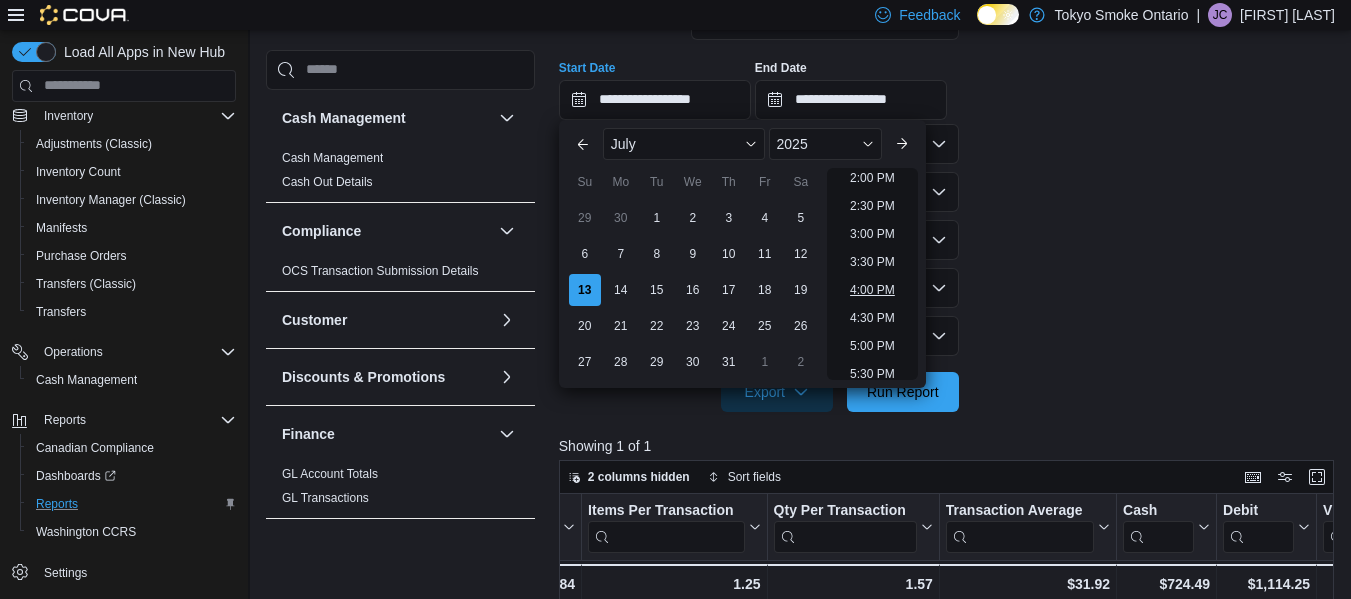 click on "4:00 PM" at bounding box center [872, 290] 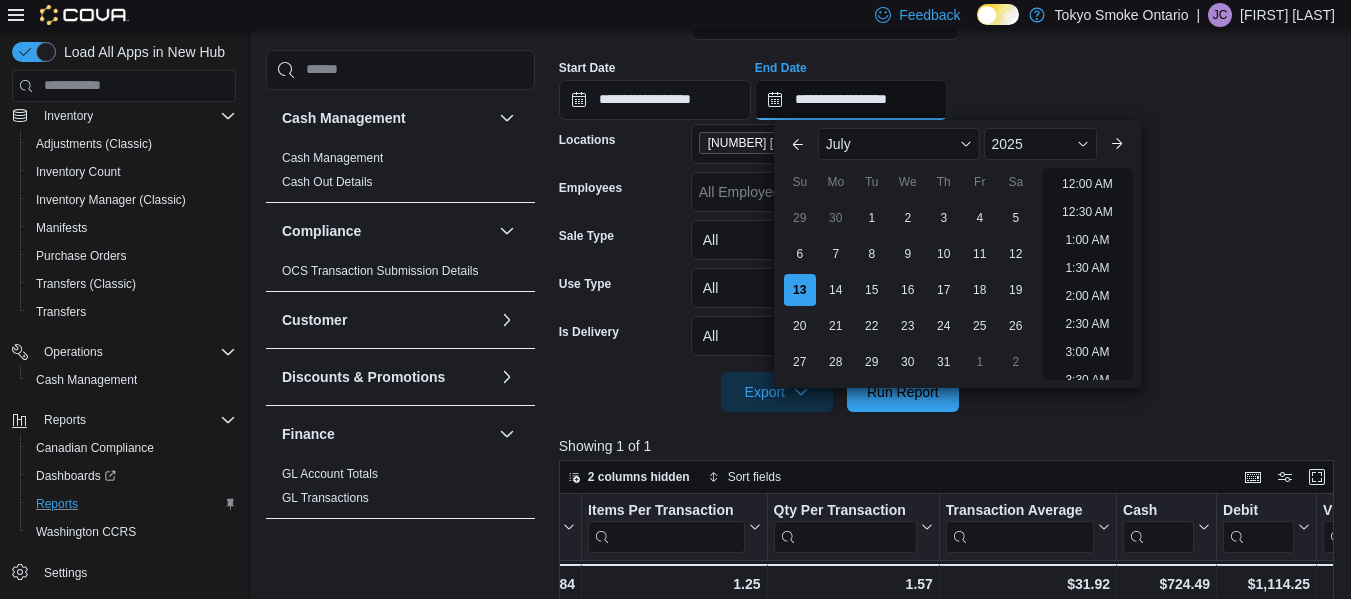 click on "**********" at bounding box center [851, 100] 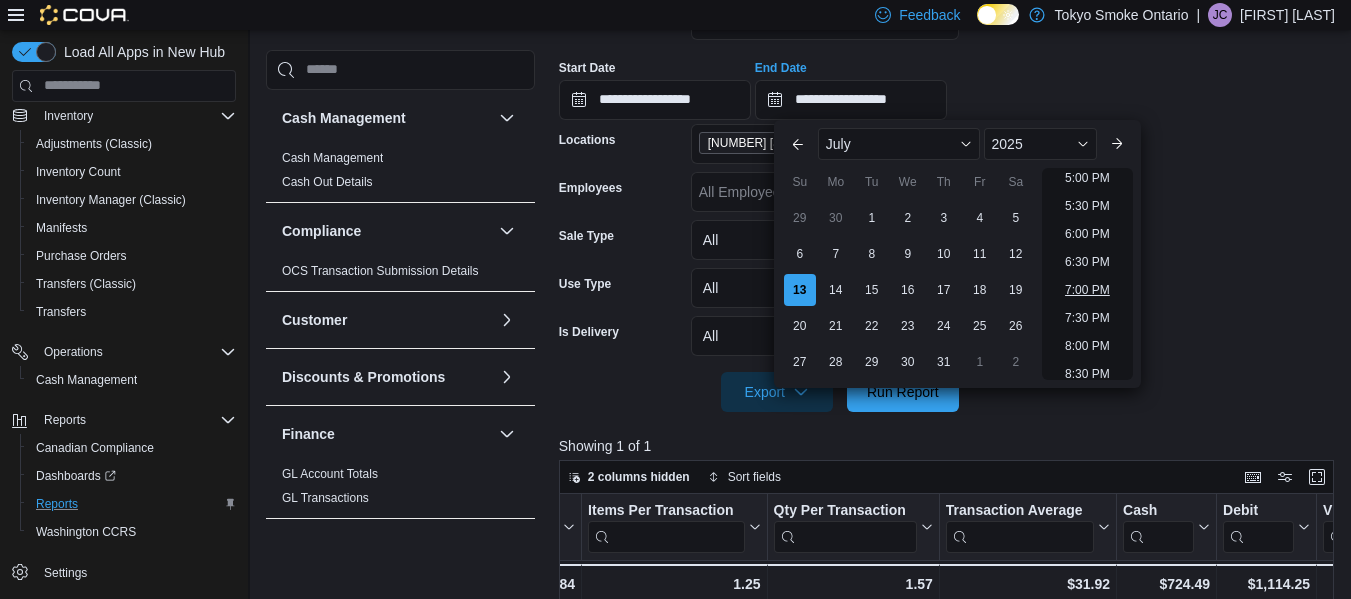 click on "7:00 PM" at bounding box center [1087, 290] 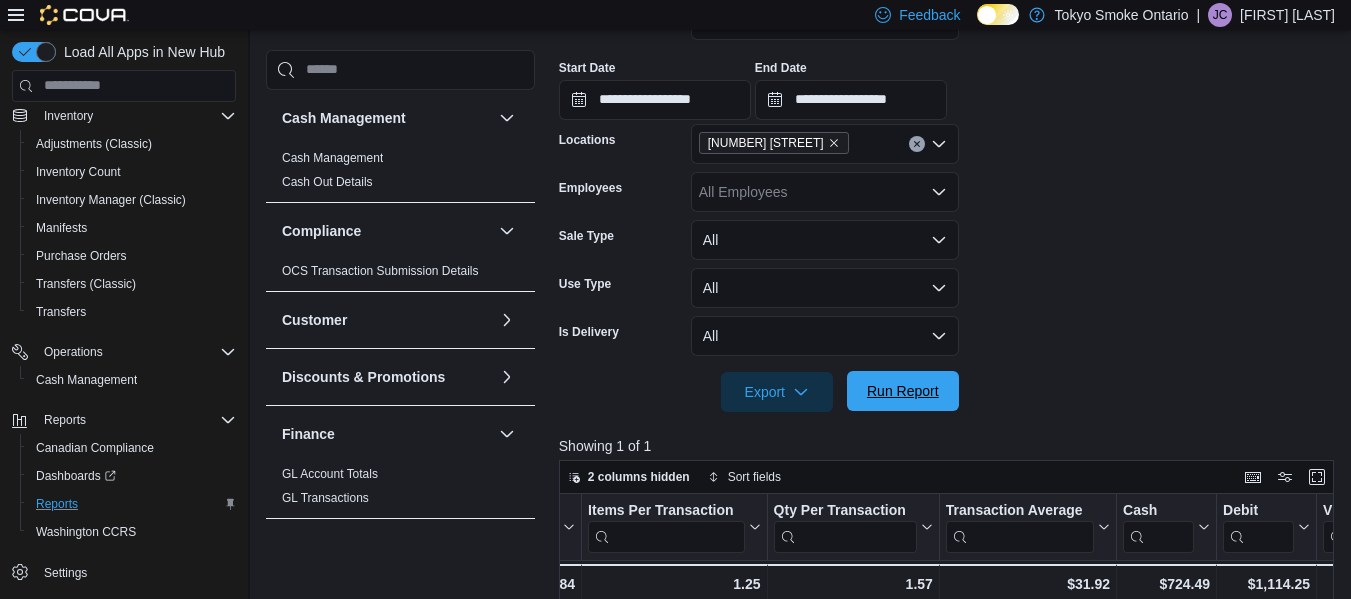 click on "Run Report" at bounding box center [903, 391] 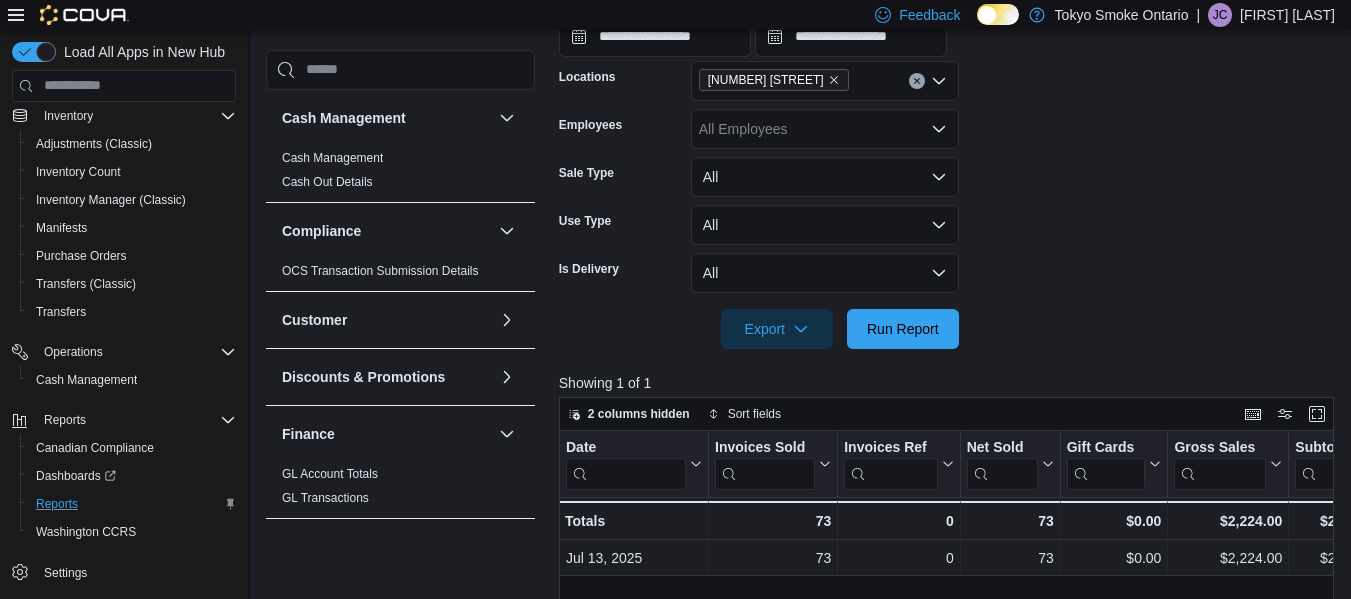 scroll, scrollTop: 405, scrollLeft: 0, axis: vertical 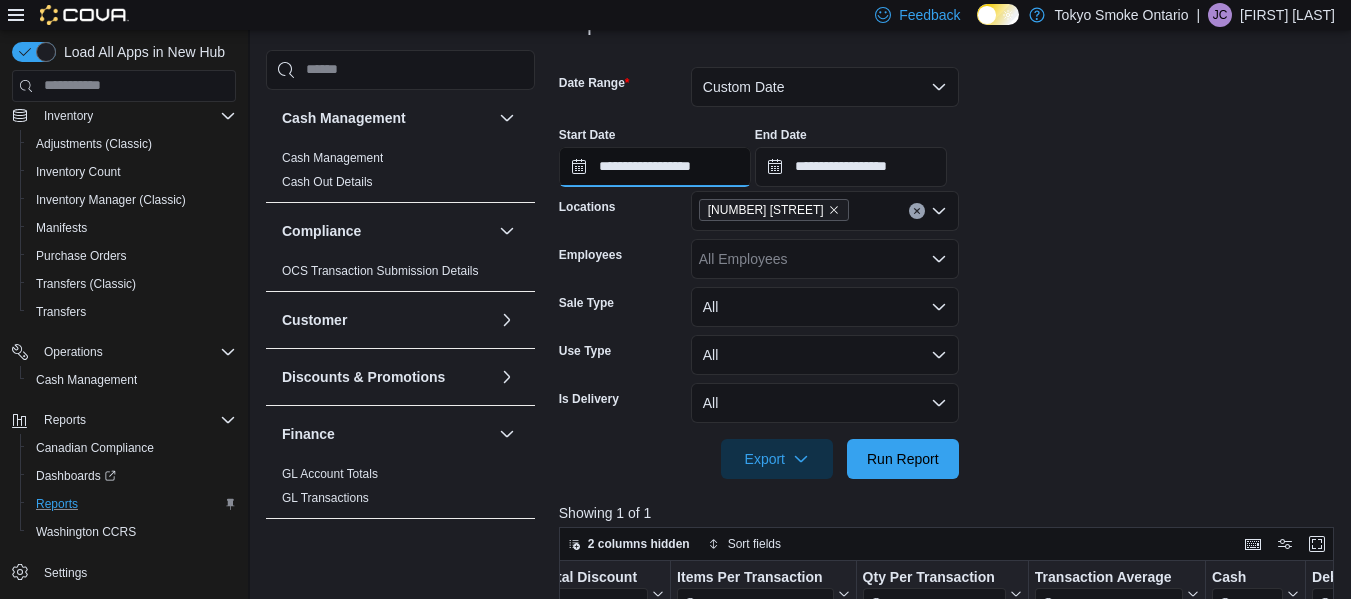 click on "**********" at bounding box center (655, 167) 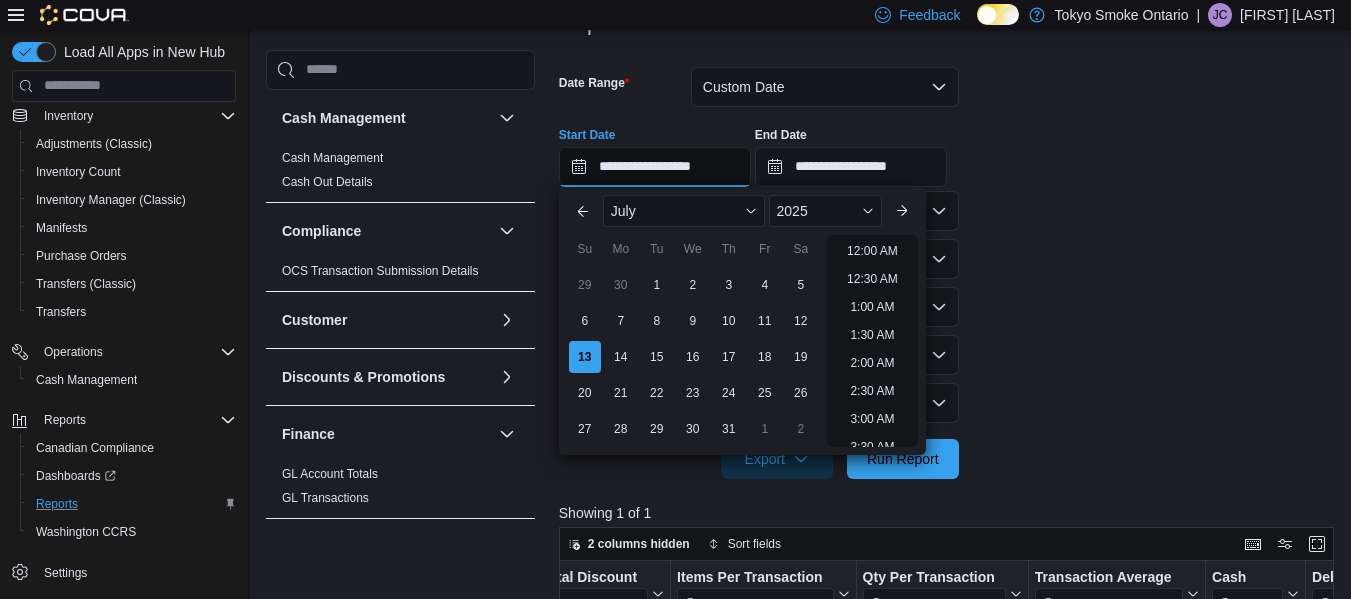scroll, scrollTop: 958, scrollLeft: 0, axis: vertical 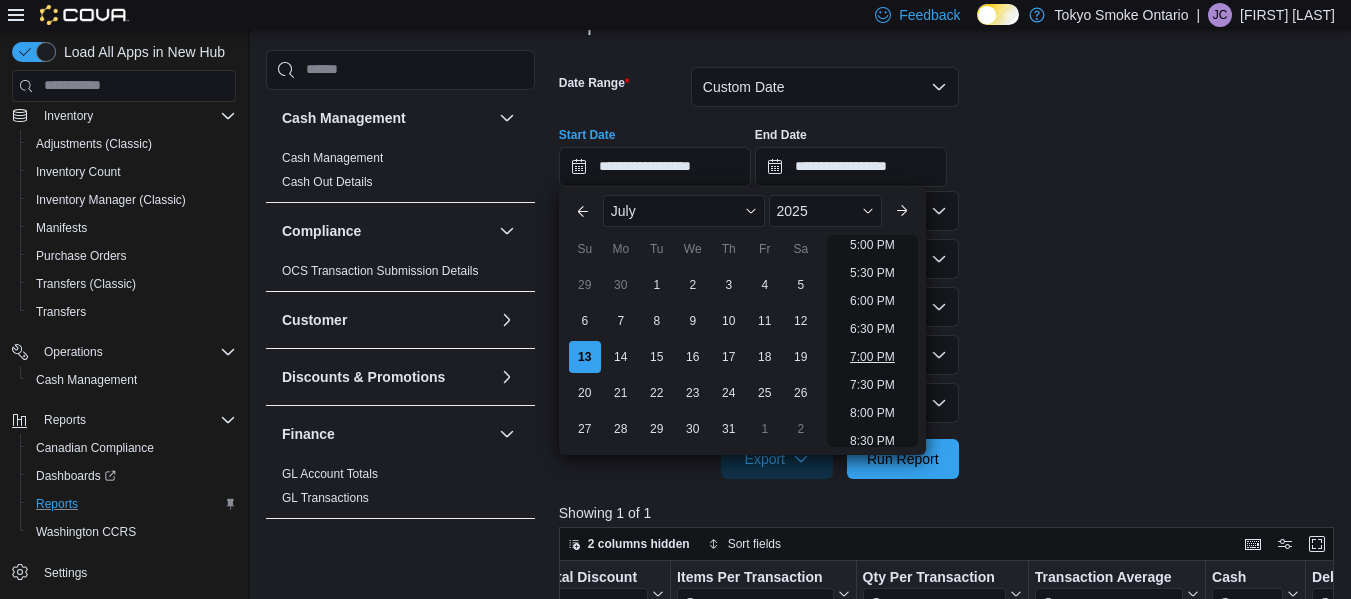 click on "7:00 PM" at bounding box center (872, 357) 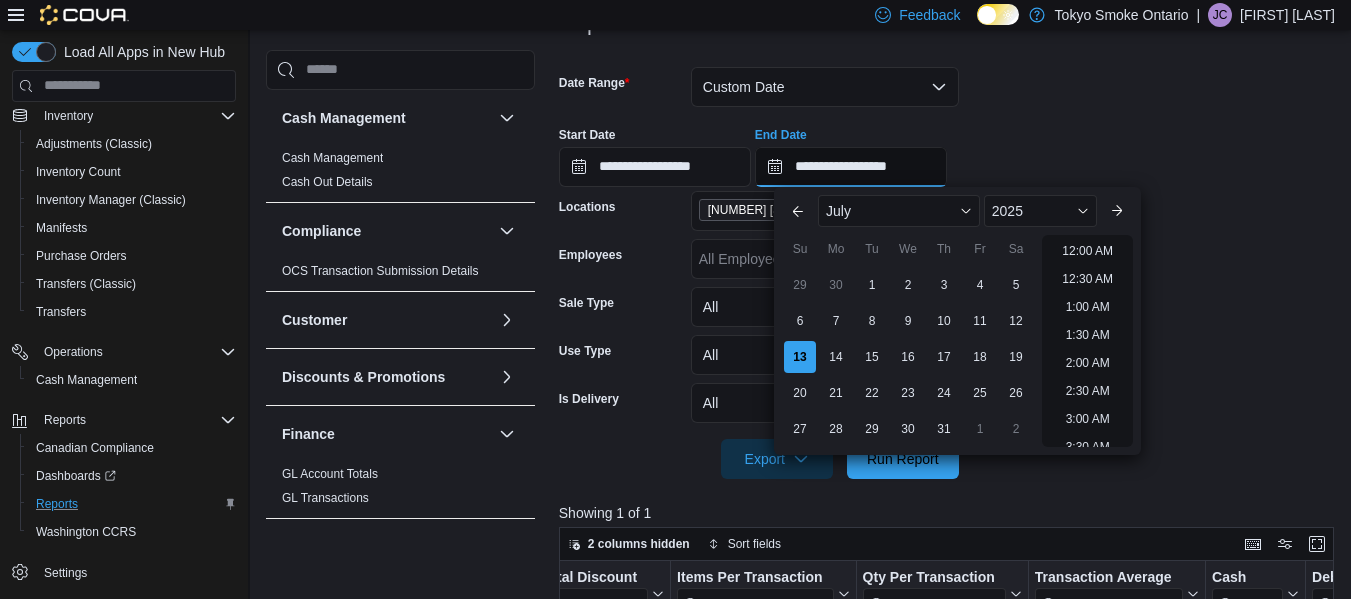 click on "**********" at bounding box center [851, 167] 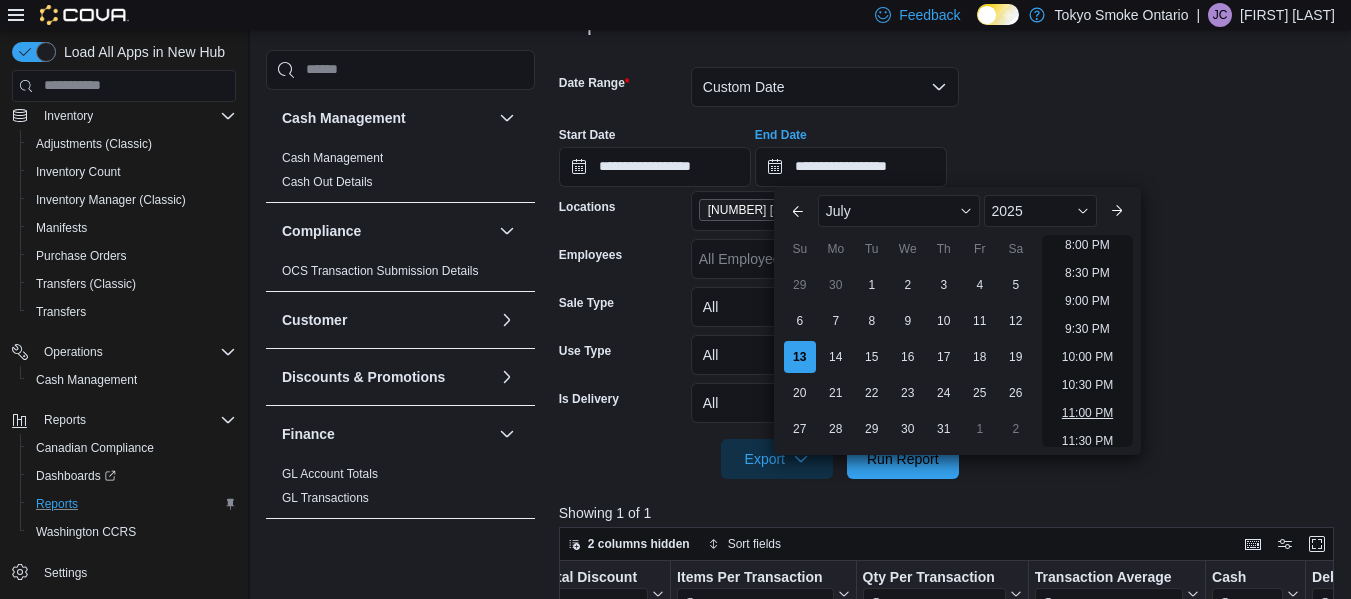 click on "11:00 PM" at bounding box center (1087, 413) 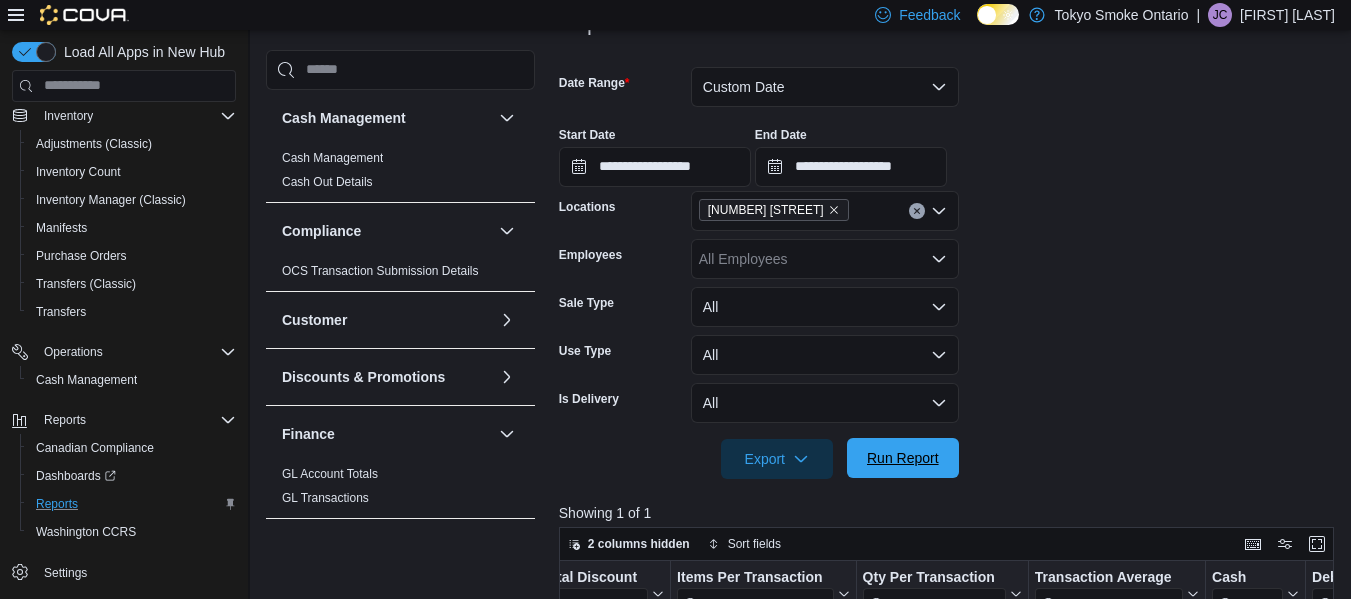 click on "Run Report" at bounding box center [903, 458] 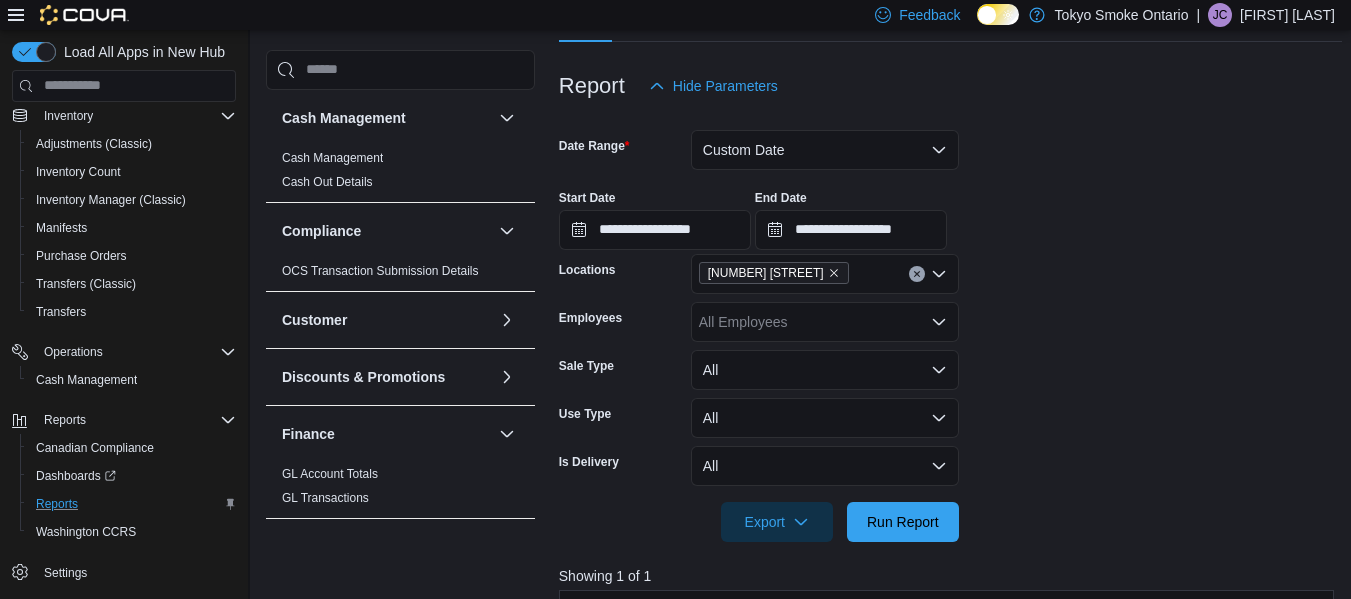 scroll, scrollTop: 209, scrollLeft: 0, axis: vertical 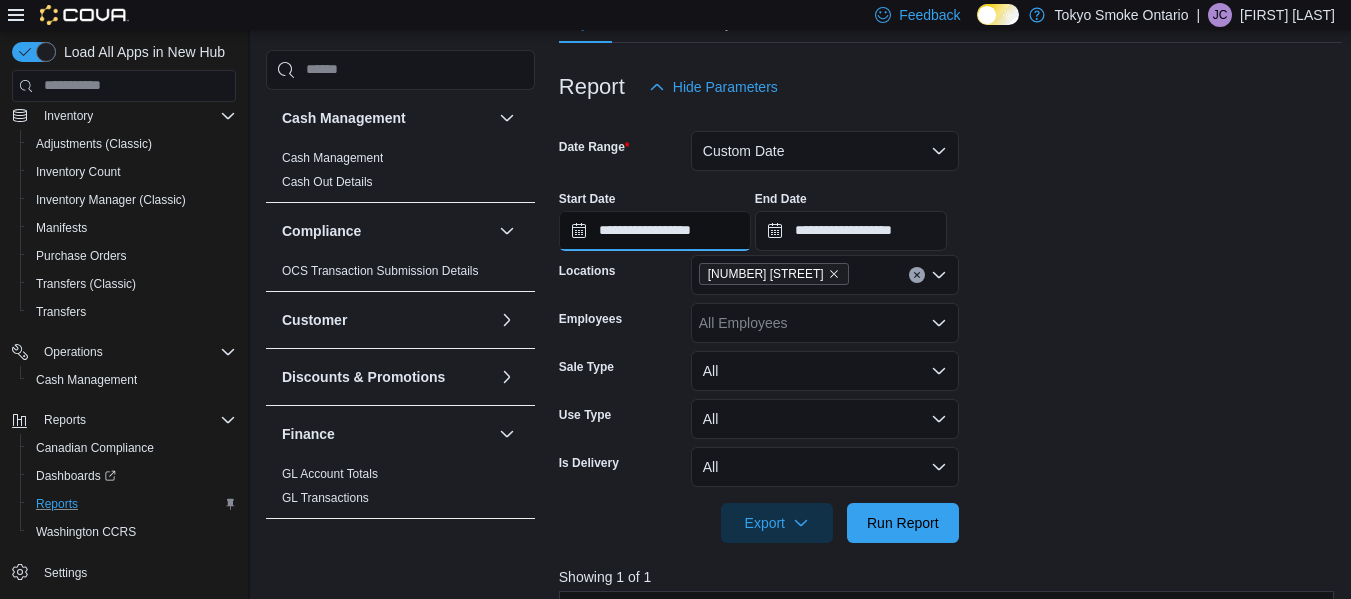 click on "**********" at bounding box center [655, 231] 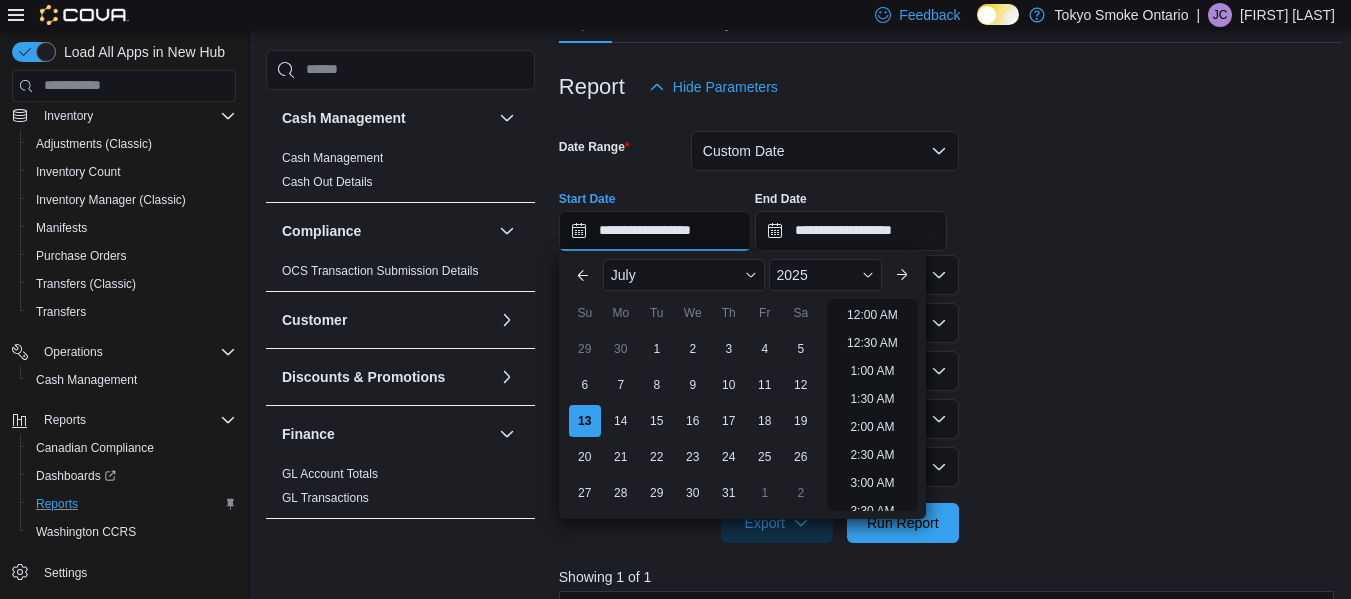 scroll, scrollTop: 1126, scrollLeft: 0, axis: vertical 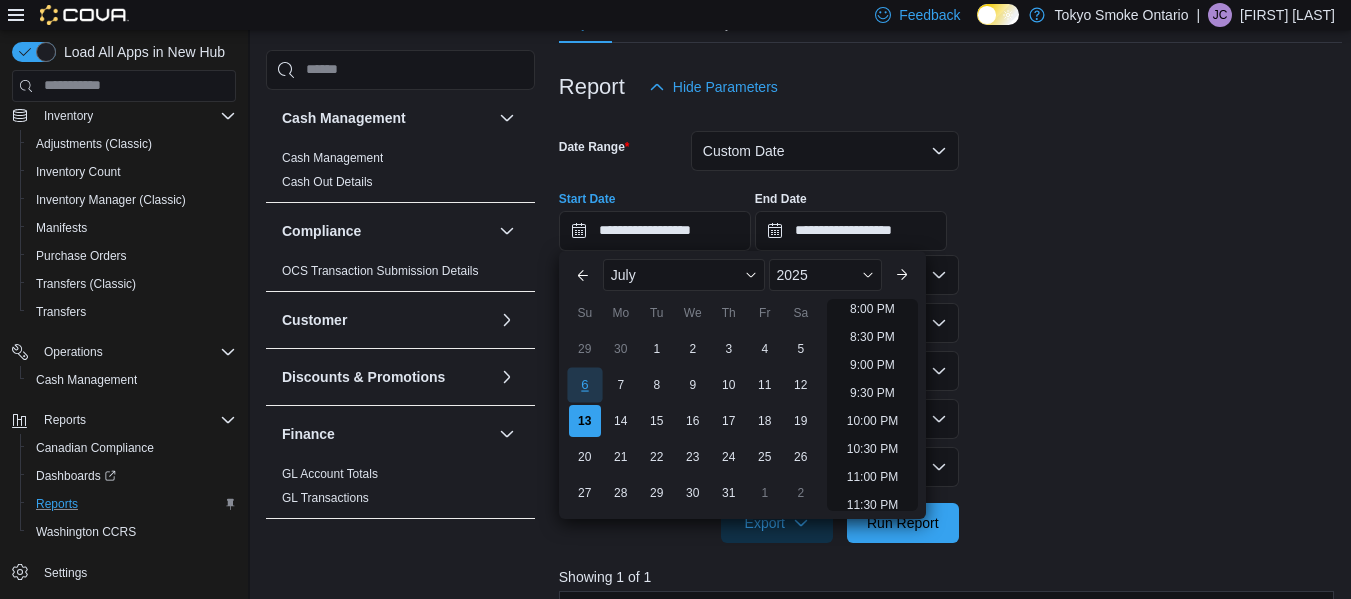 click on "6" at bounding box center (584, 384) 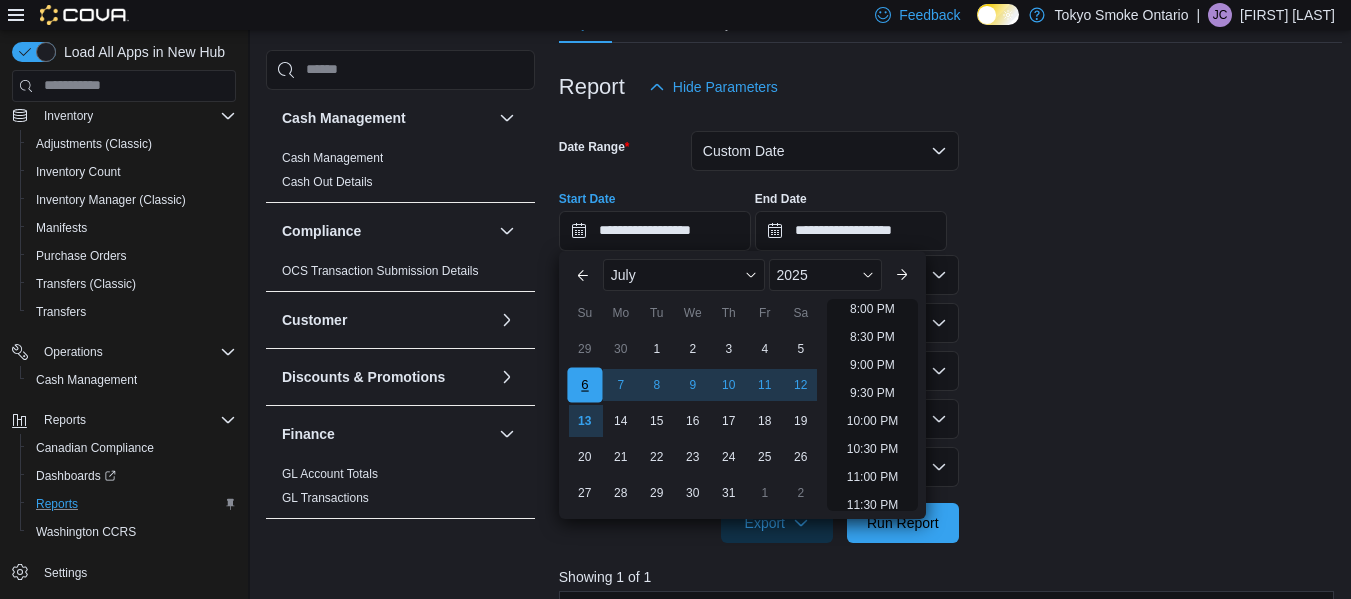 scroll, scrollTop: 1068, scrollLeft: 0, axis: vertical 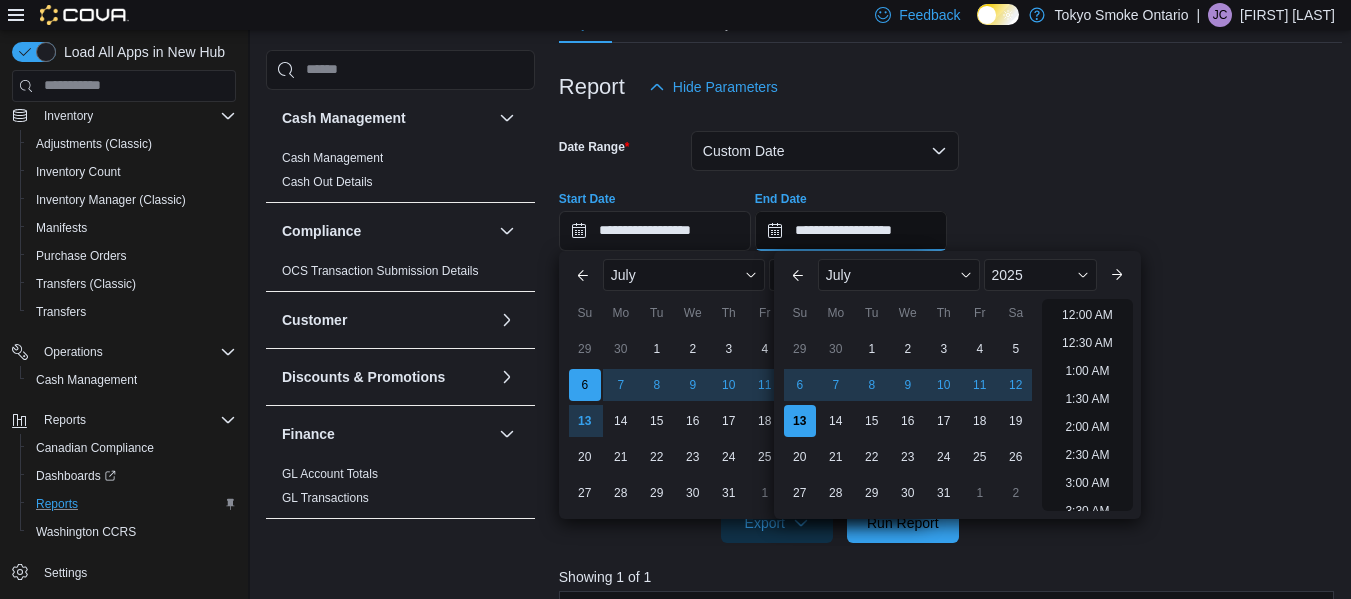 click on "**********" at bounding box center (851, 231) 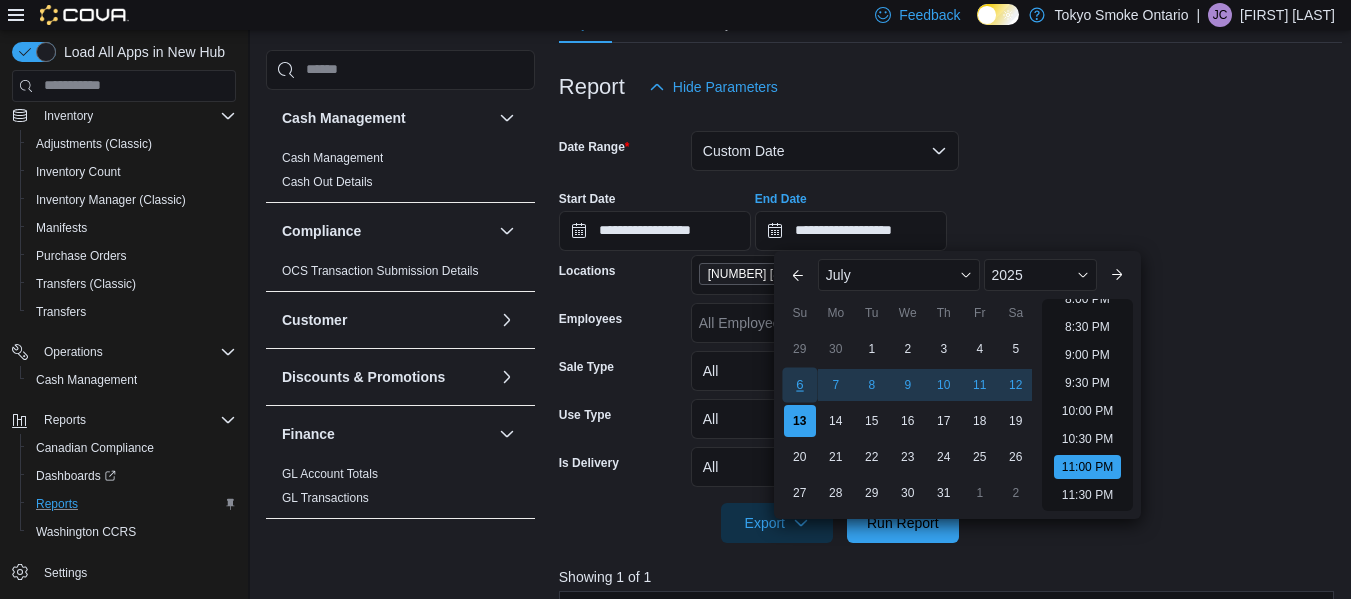click on "6" at bounding box center (799, 384) 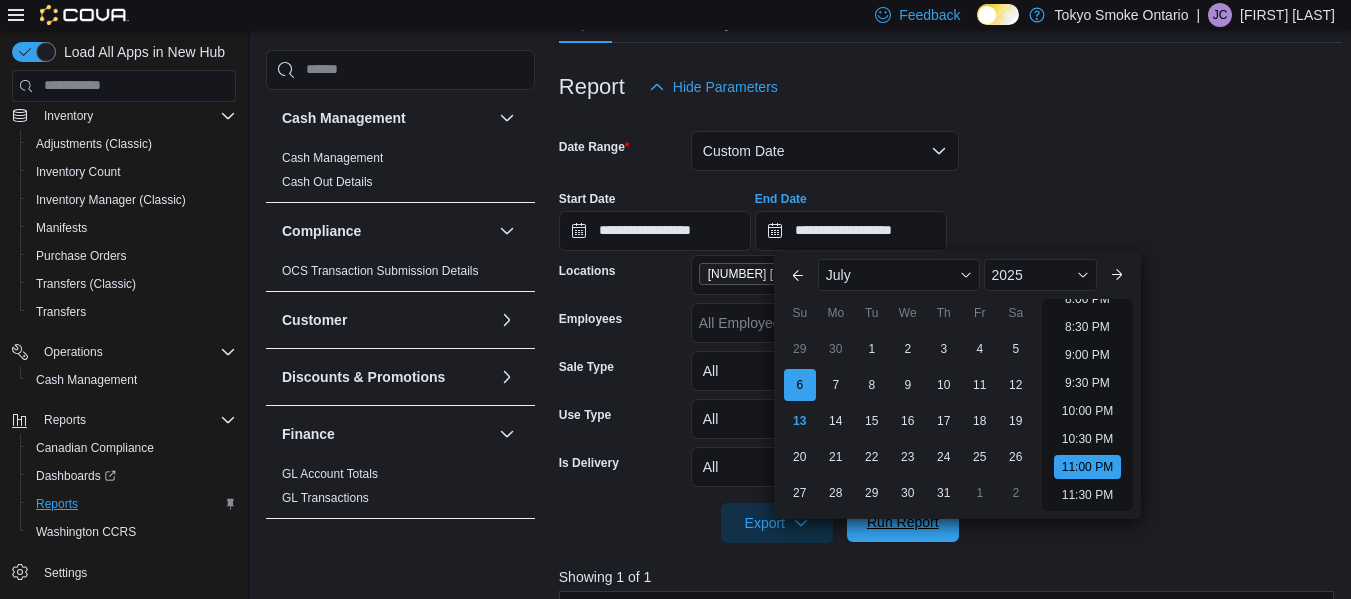 click on "Run Report" at bounding box center [903, 522] 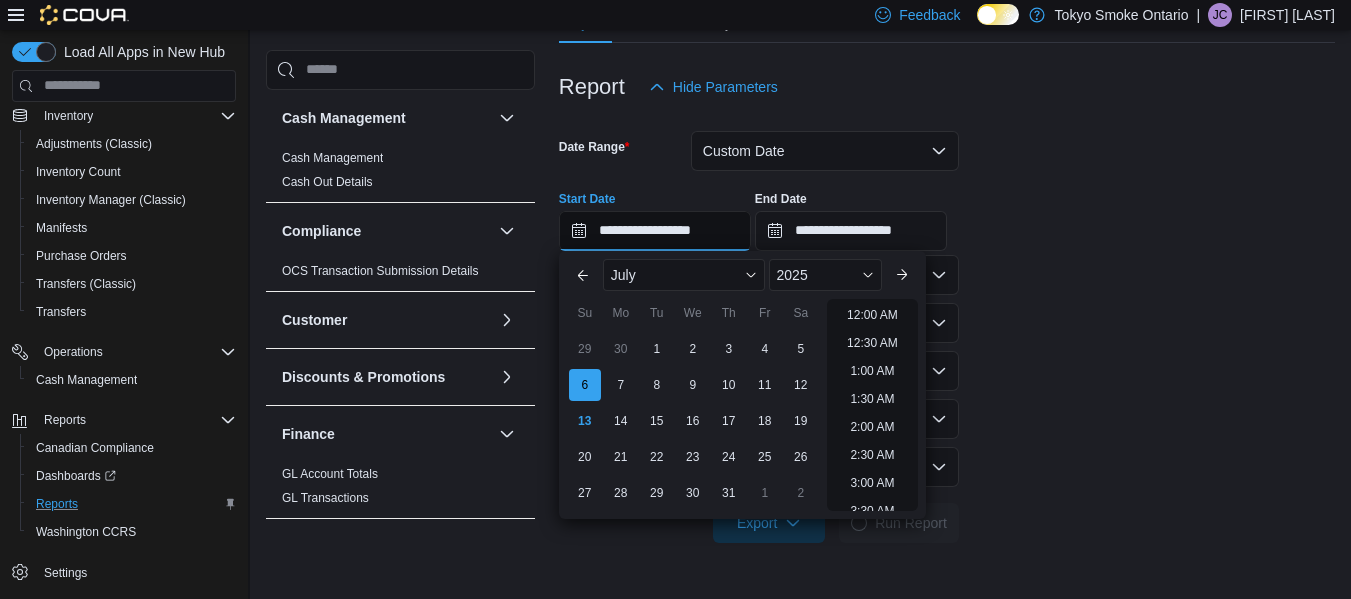 click on "**********" at bounding box center [655, 231] 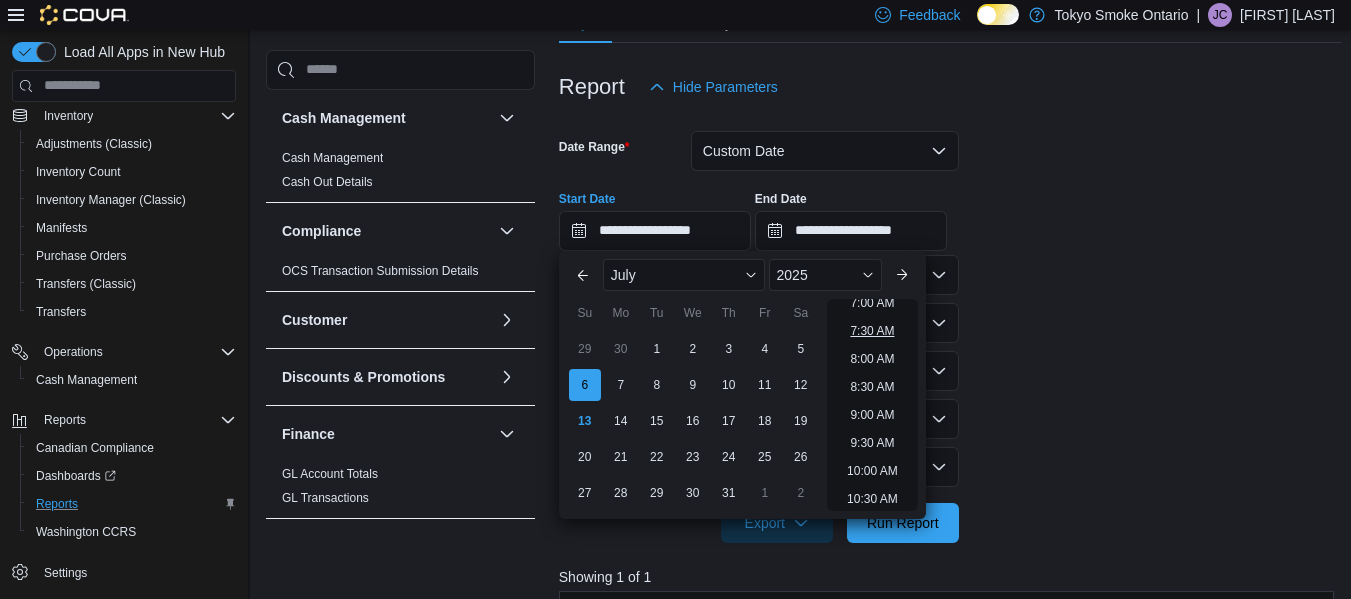 scroll, scrollTop: 403, scrollLeft: 0, axis: vertical 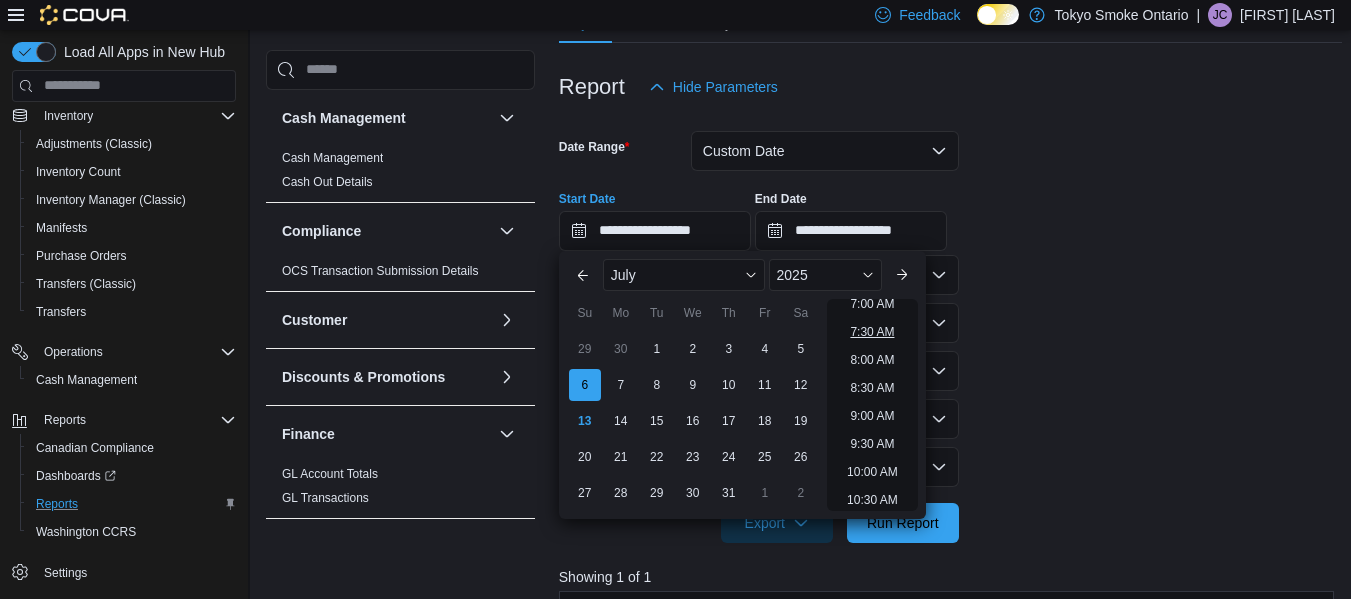 click on "7:30 AM" at bounding box center [872, 332] 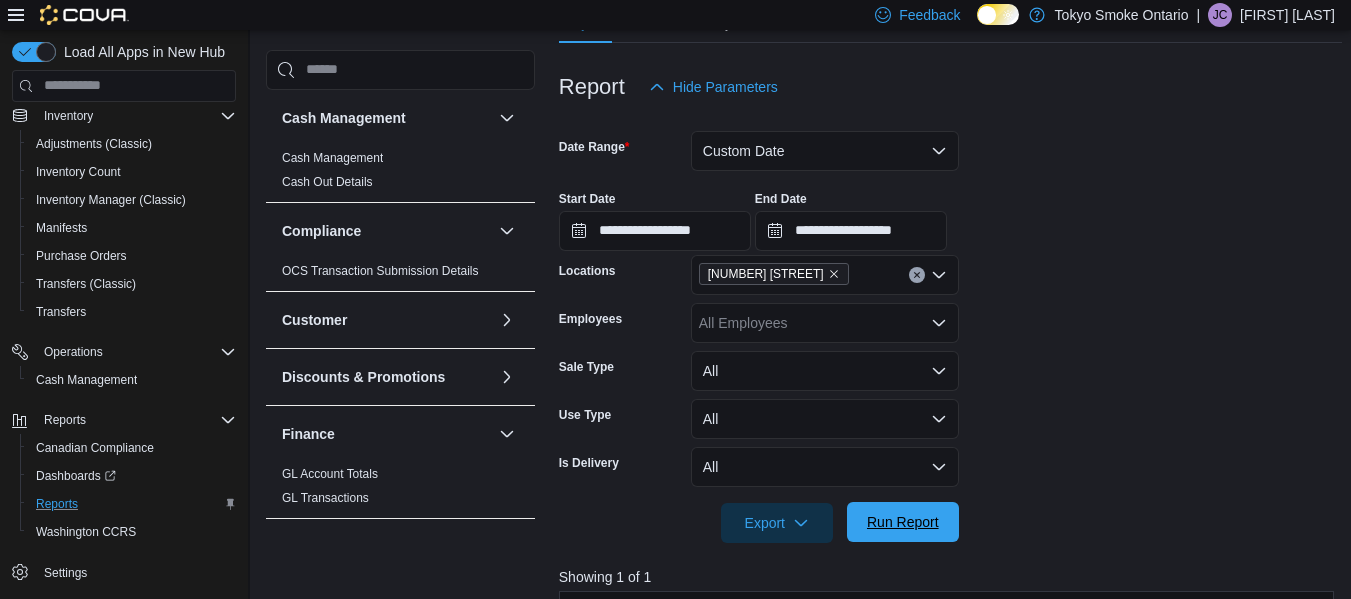 click on "Run Report" at bounding box center (903, 522) 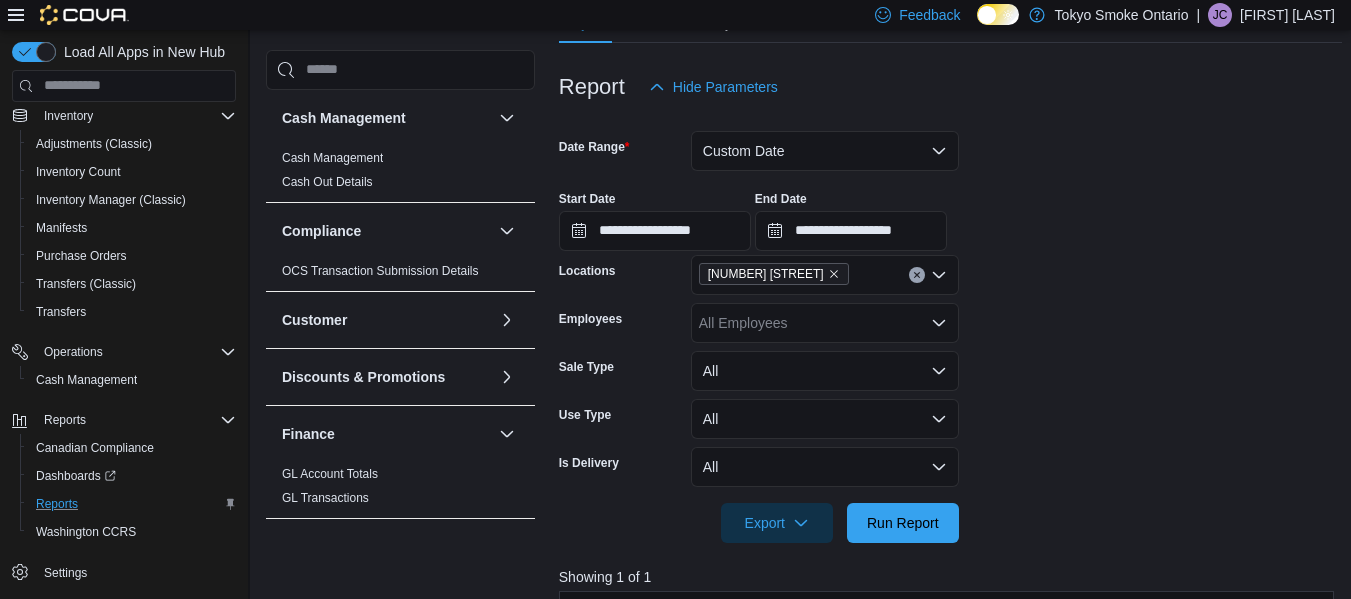 scroll, scrollTop: 454, scrollLeft: 0, axis: vertical 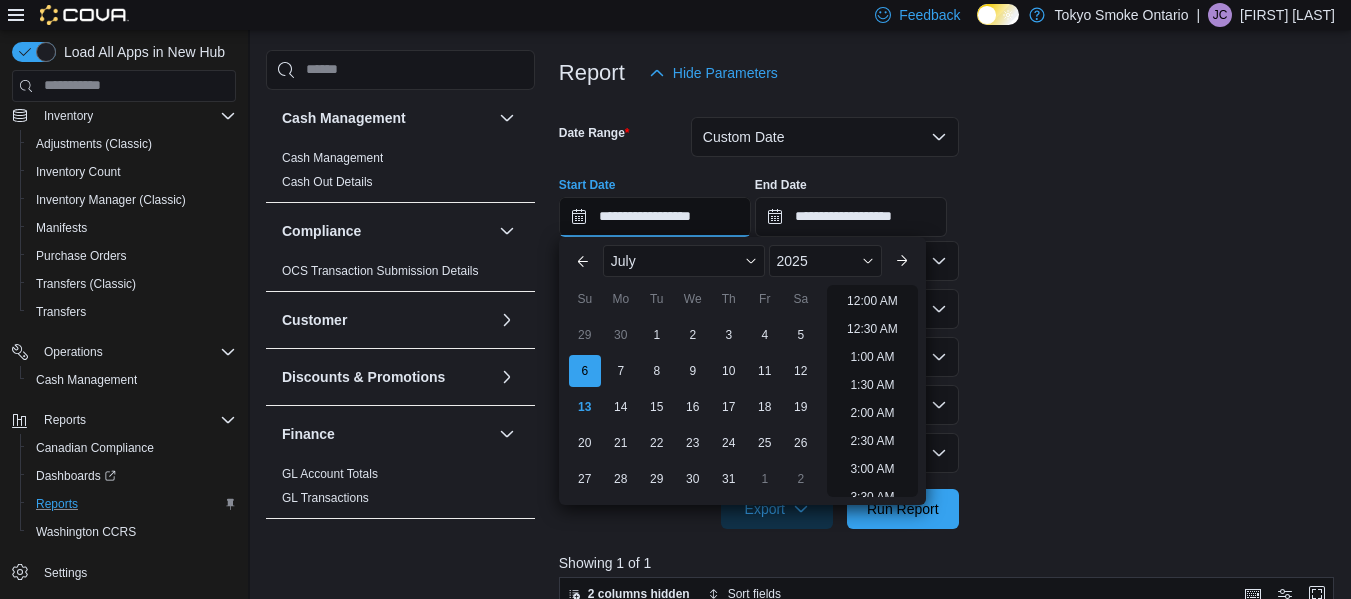 click on "**********" at bounding box center [655, 217] 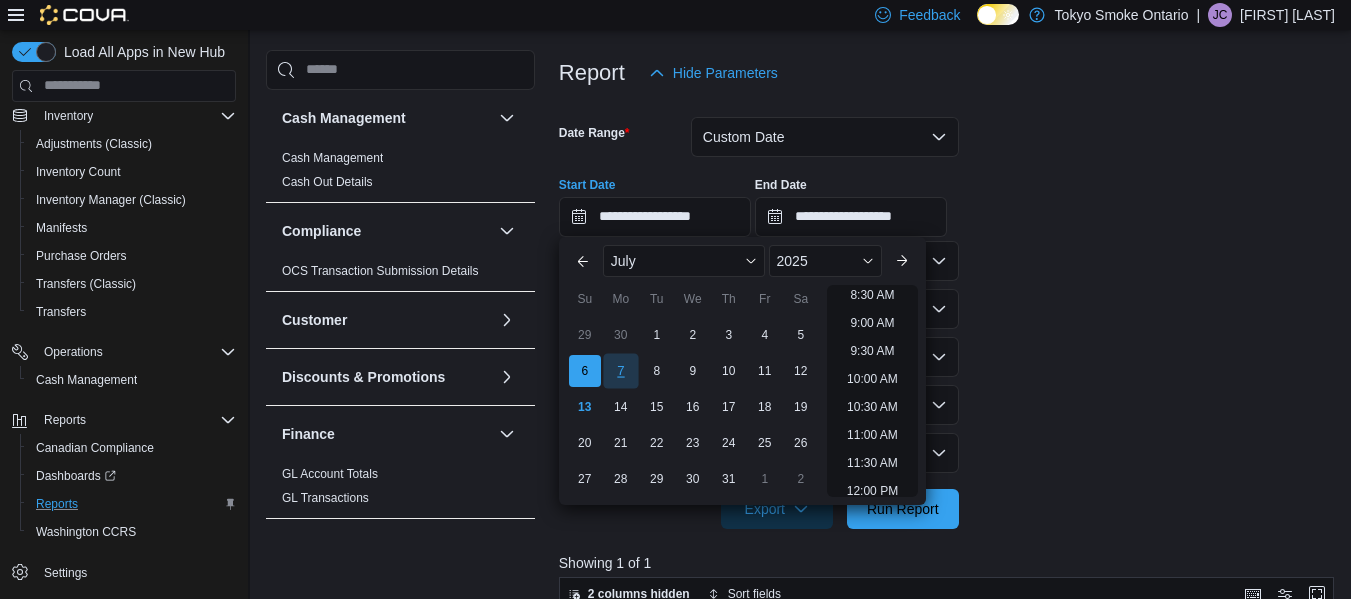 click on "7" at bounding box center (620, 370) 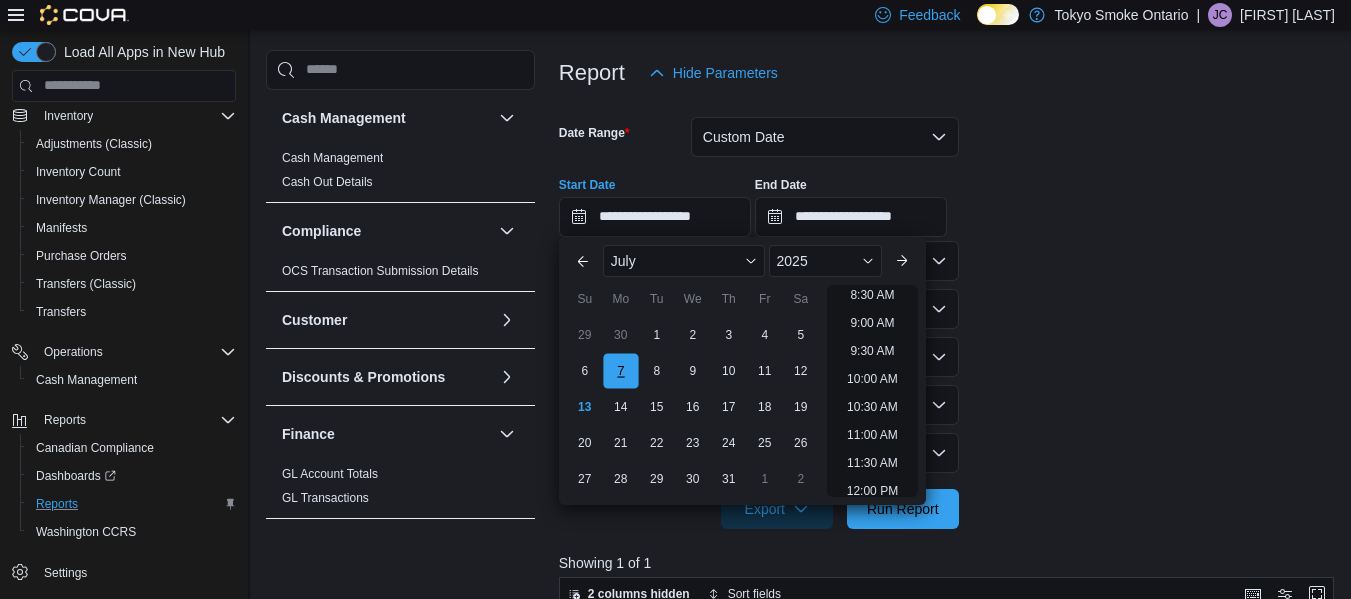 scroll, scrollTop: 424, scrollLeft: 0, axis: vertical 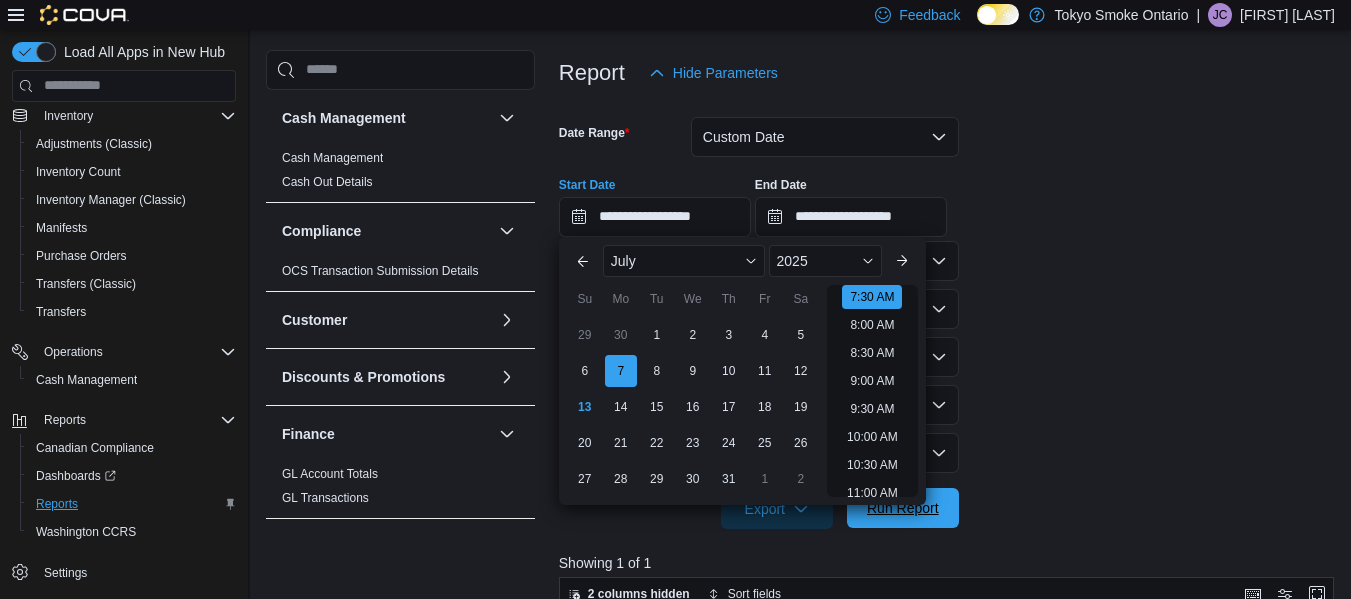 click on "Run Report" at bounding box center [903, 508] 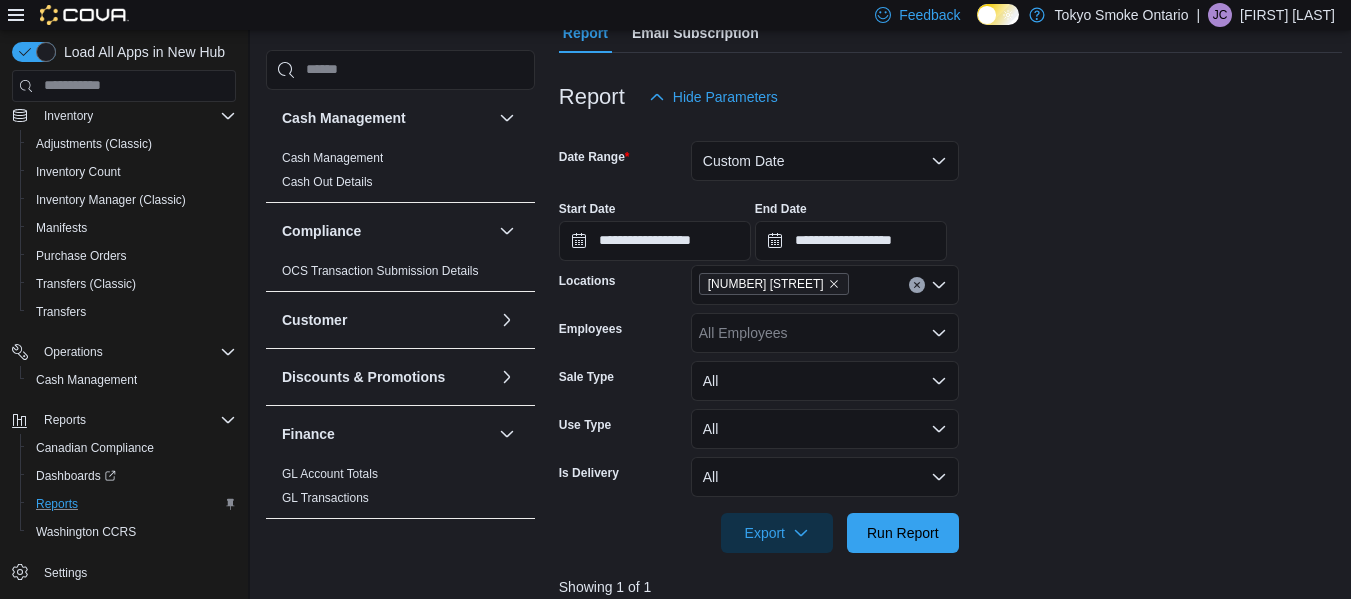 scroll, scrollTop: 200, scrollLeft: 0, axis: vertical 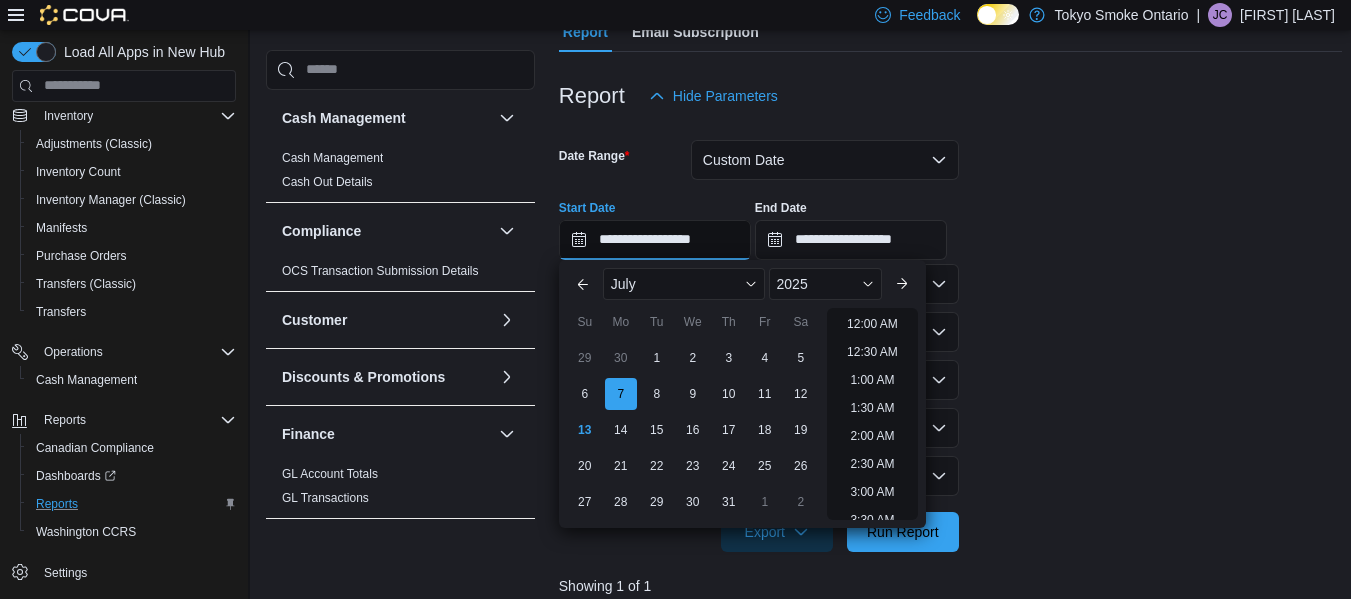 click on "**********" at bounding box center [655, 240] 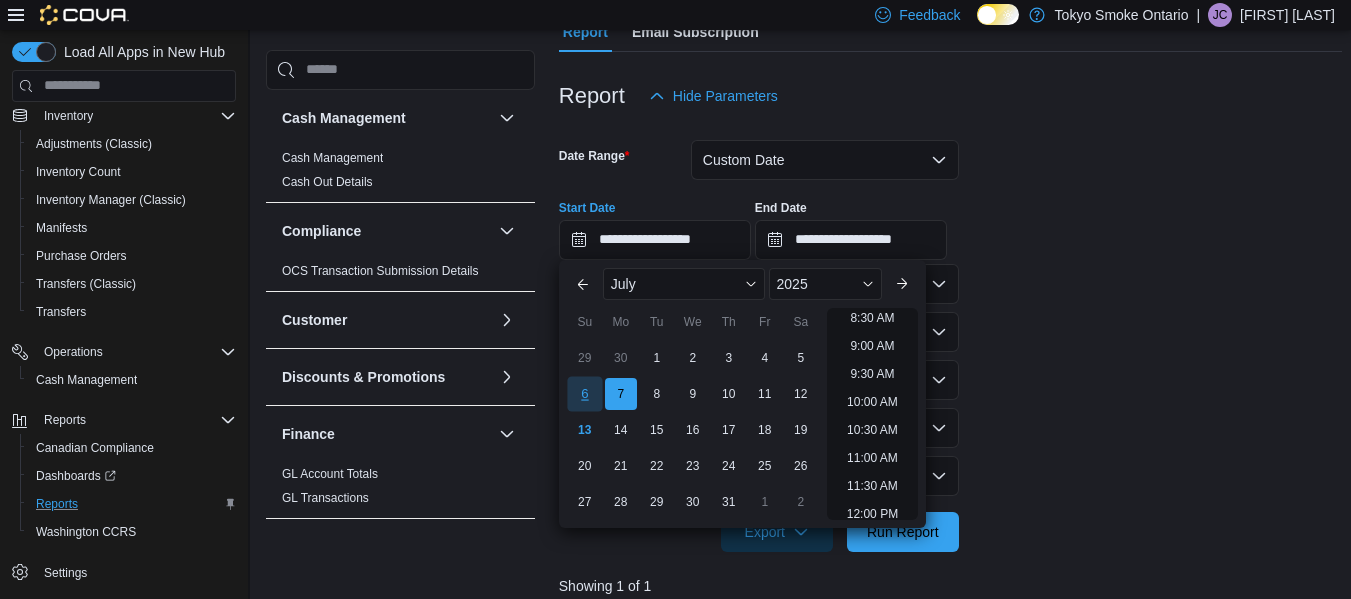 click on "6" at bounding box center (584, 393) 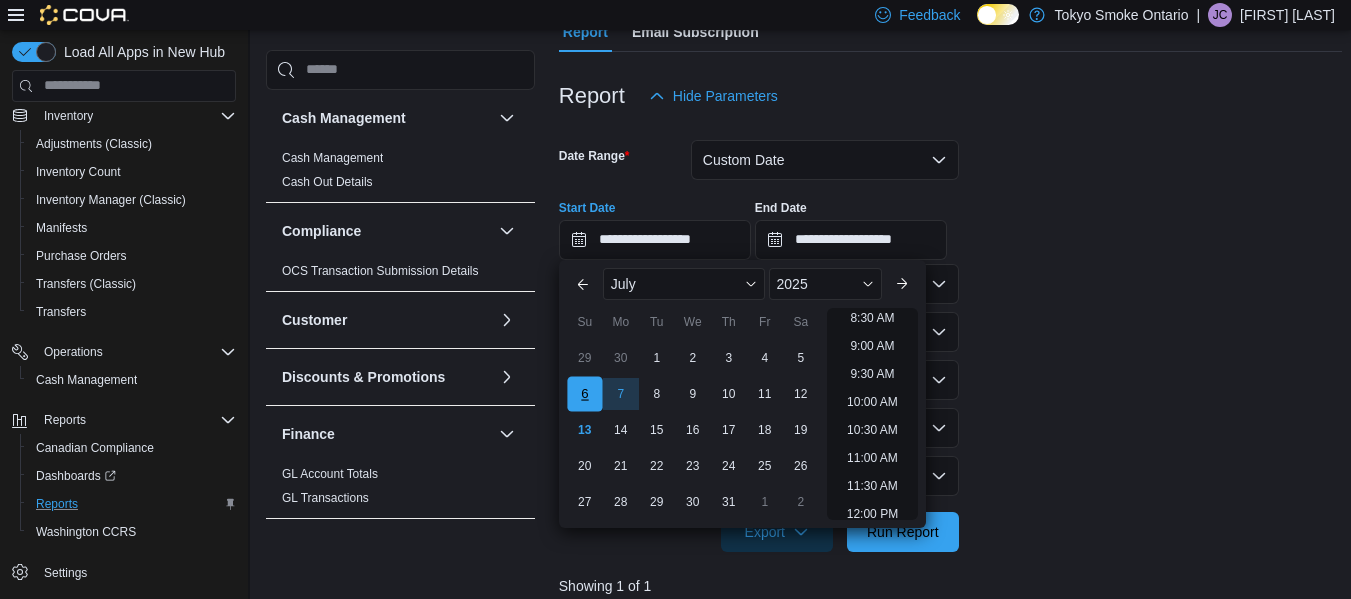 scroll, scrollTop: 424, scrollLeft: 0, axis: vertical 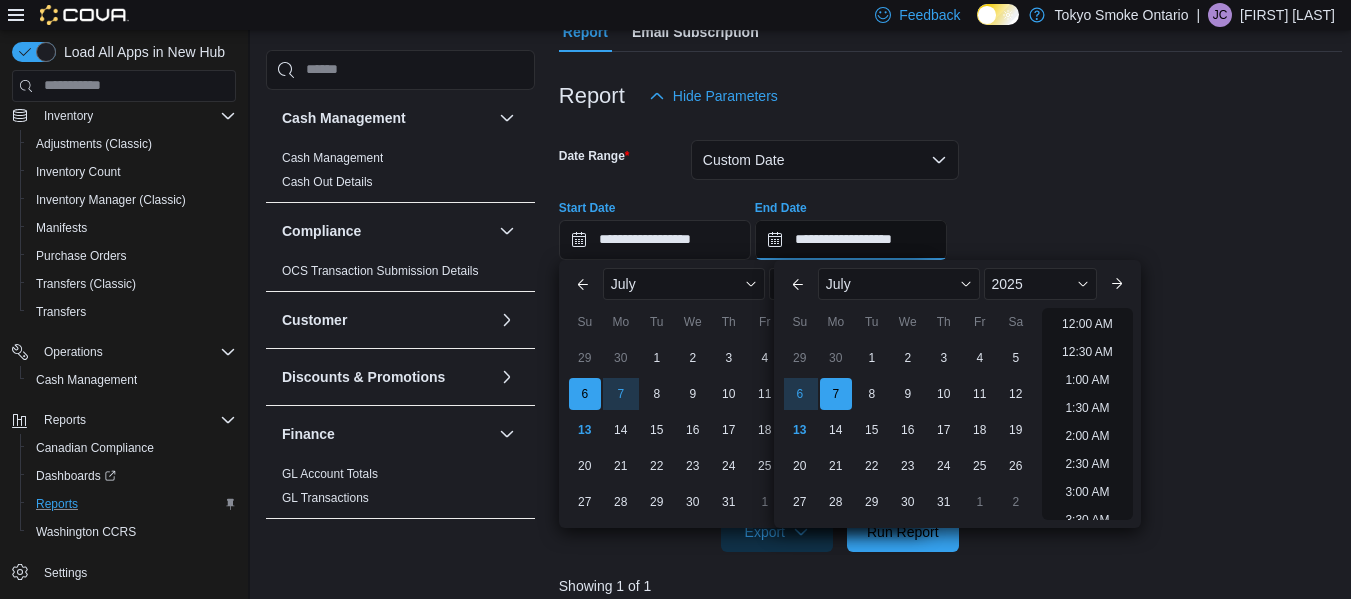 click on "**********" at bounding box center (851, 240) 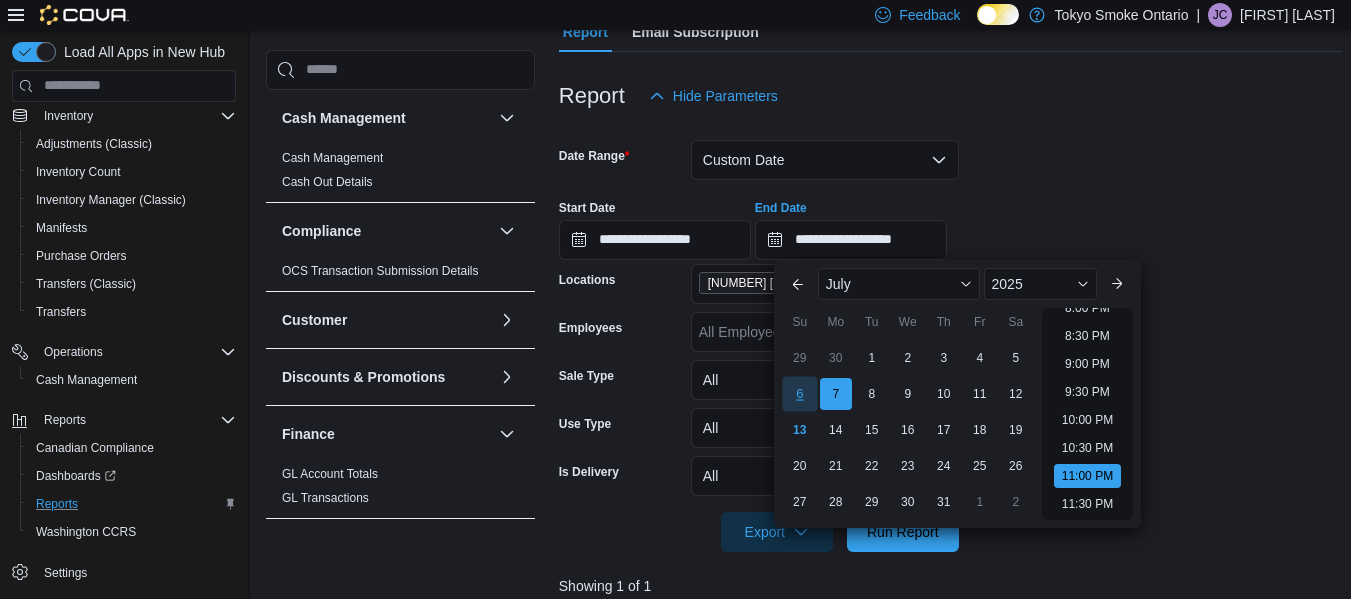 click on "6" at bounding box center (799, 393) 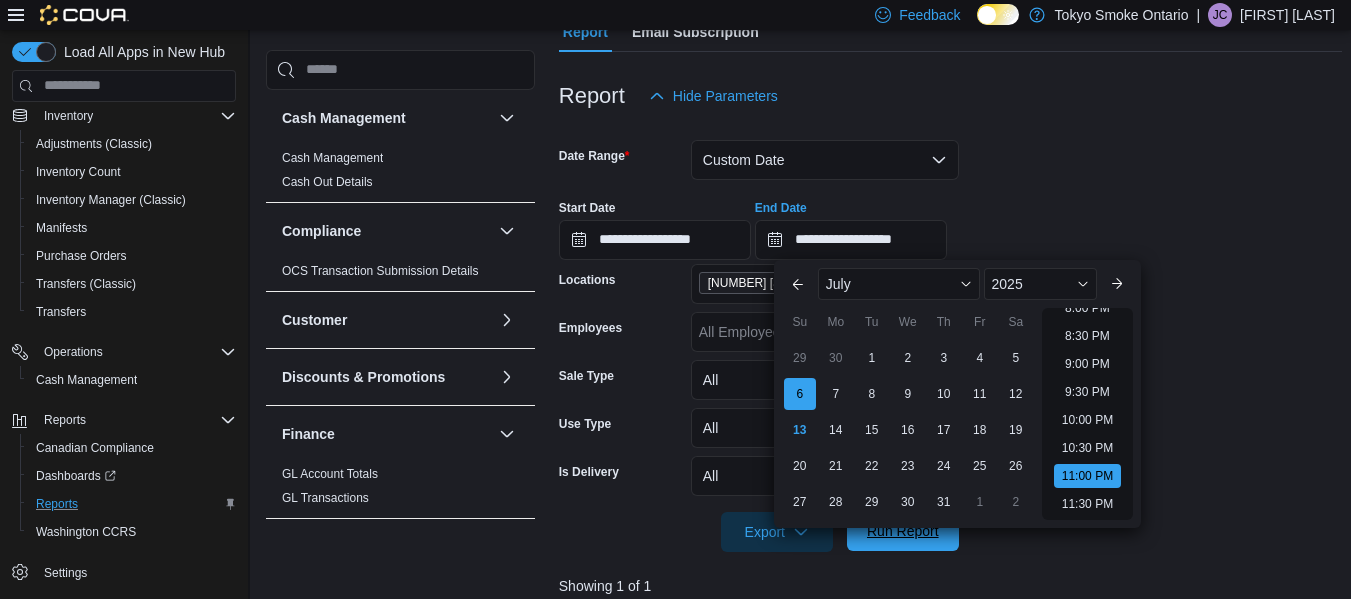 click on "Run Report" at bounding box center (903, 531) 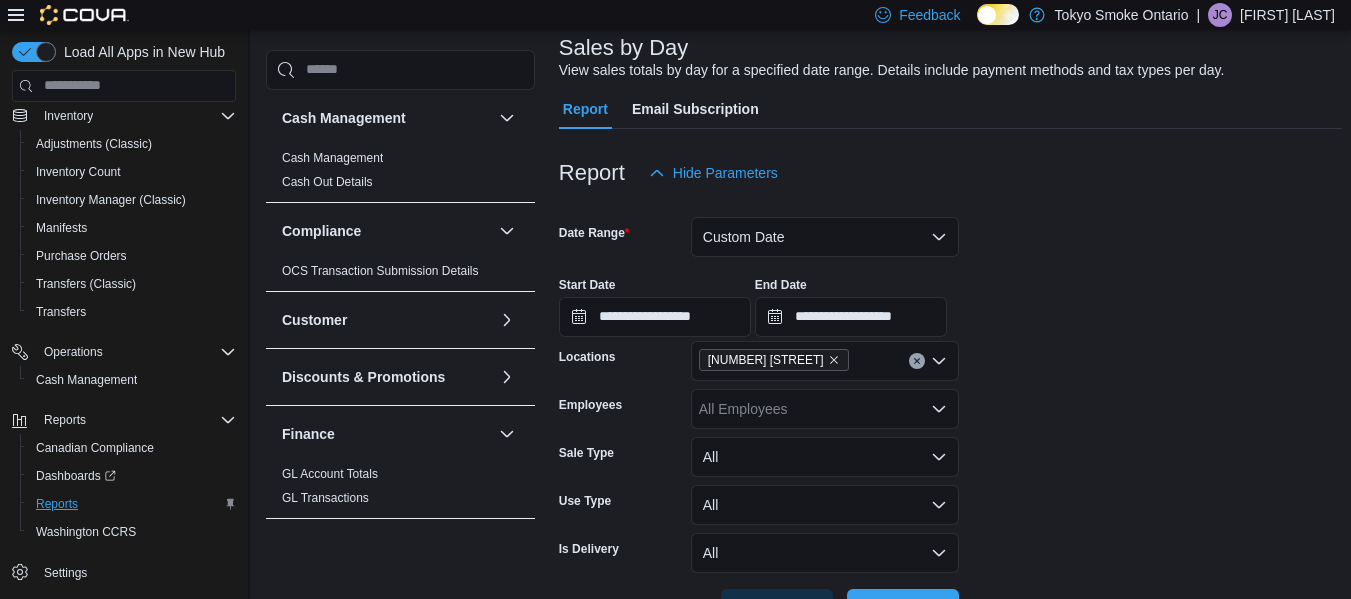 scroll, scrollTop: 124, scrollLeft: 0, axis: vertical 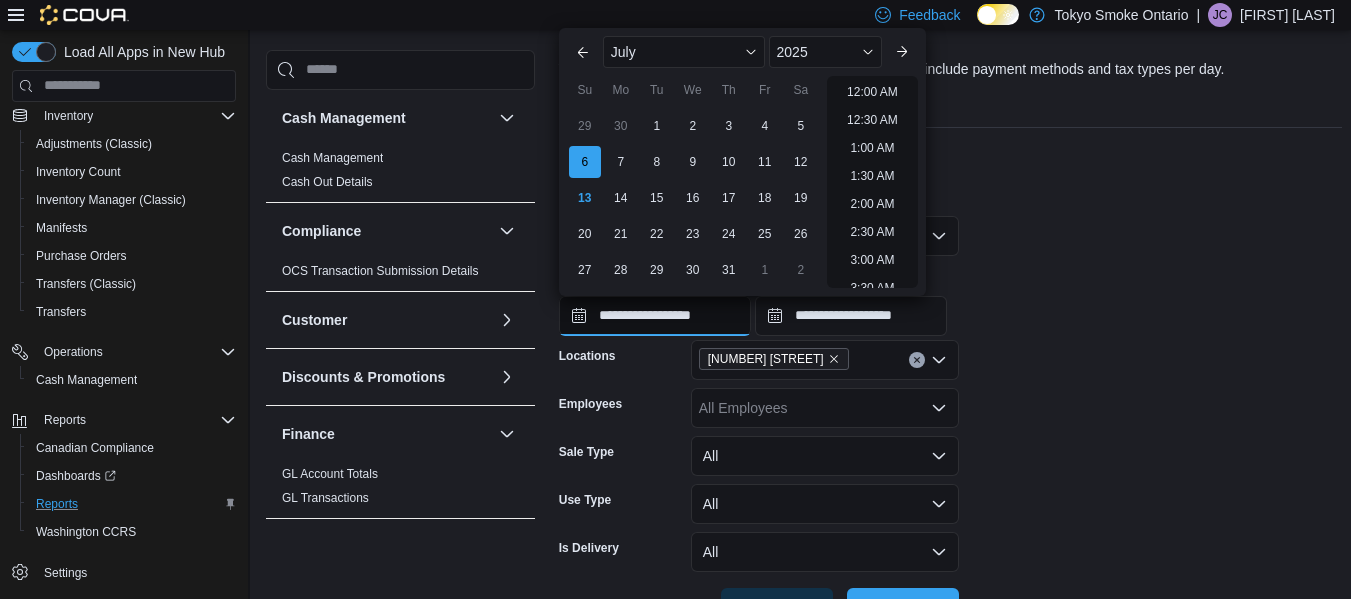 click on "**********" at bounding box center (655, 316) 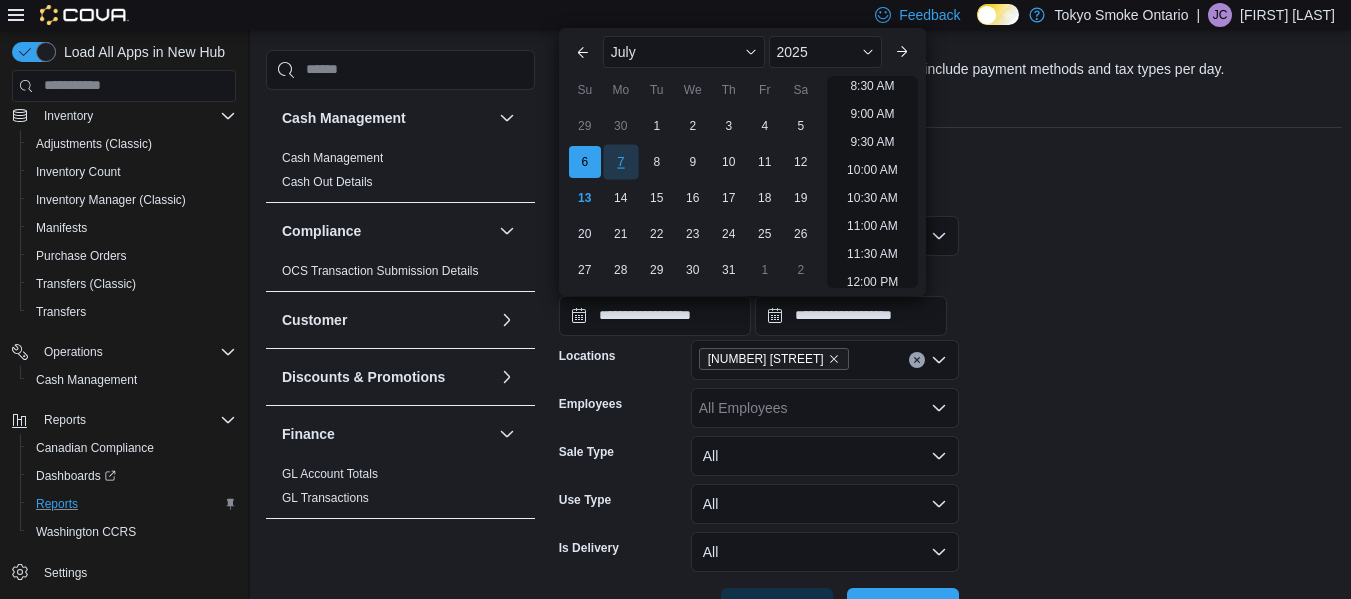 click on "7" at bounding box center (620, 161) 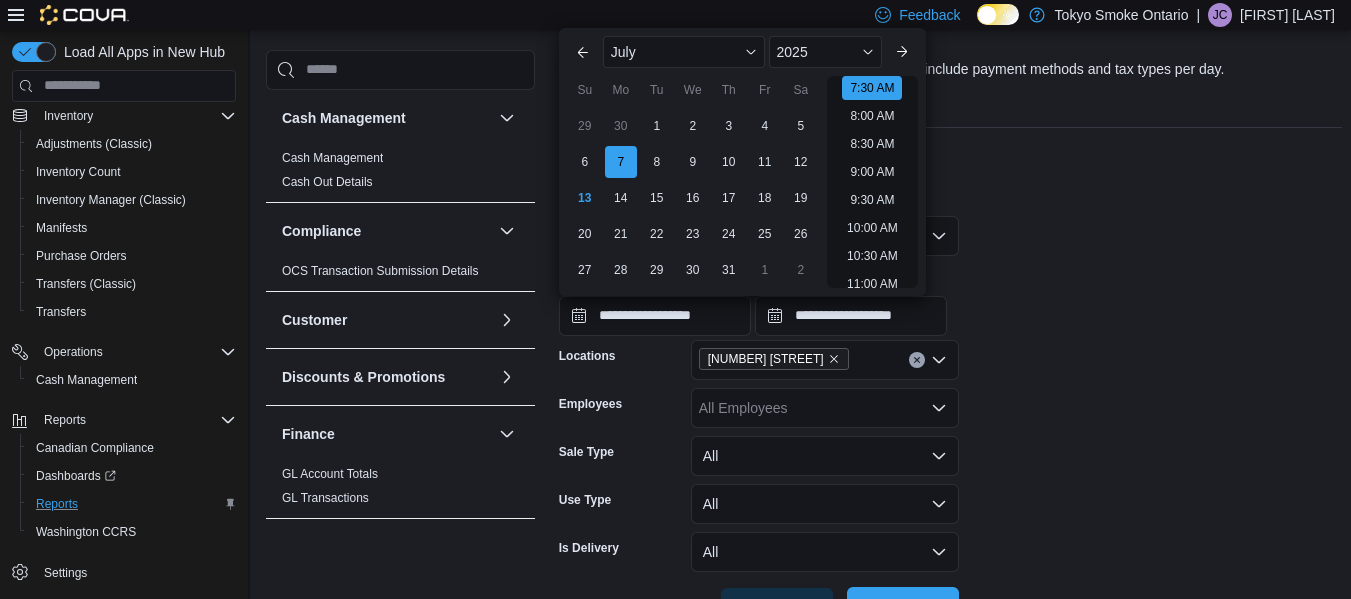 click on "Run Report" at bounding box center [903, 607] 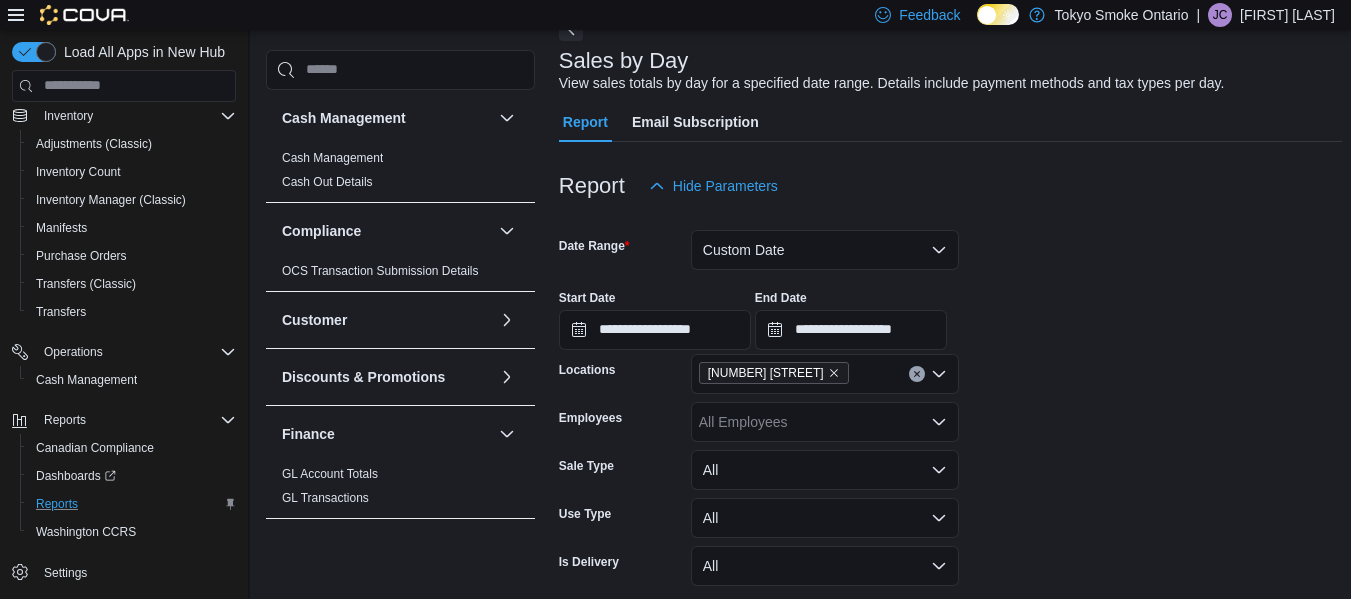scroll, scrollTop: 94, scrollLeft: 0, axis: vertical 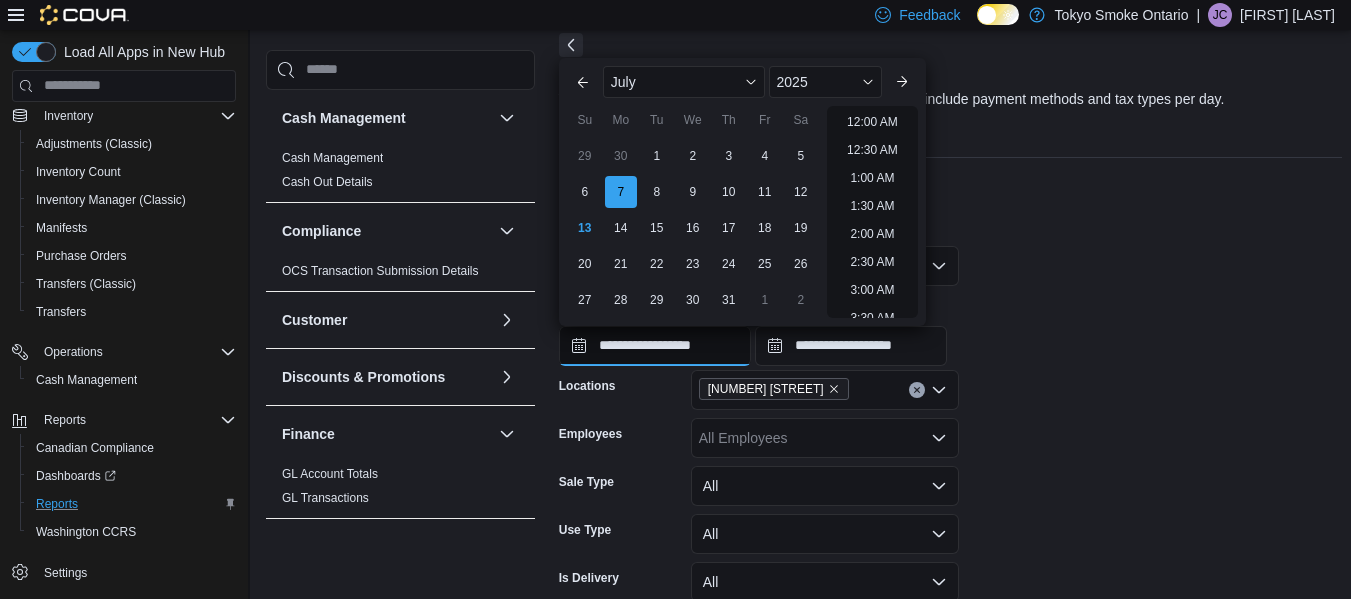click on "**********" at bounding box center [655, 346] 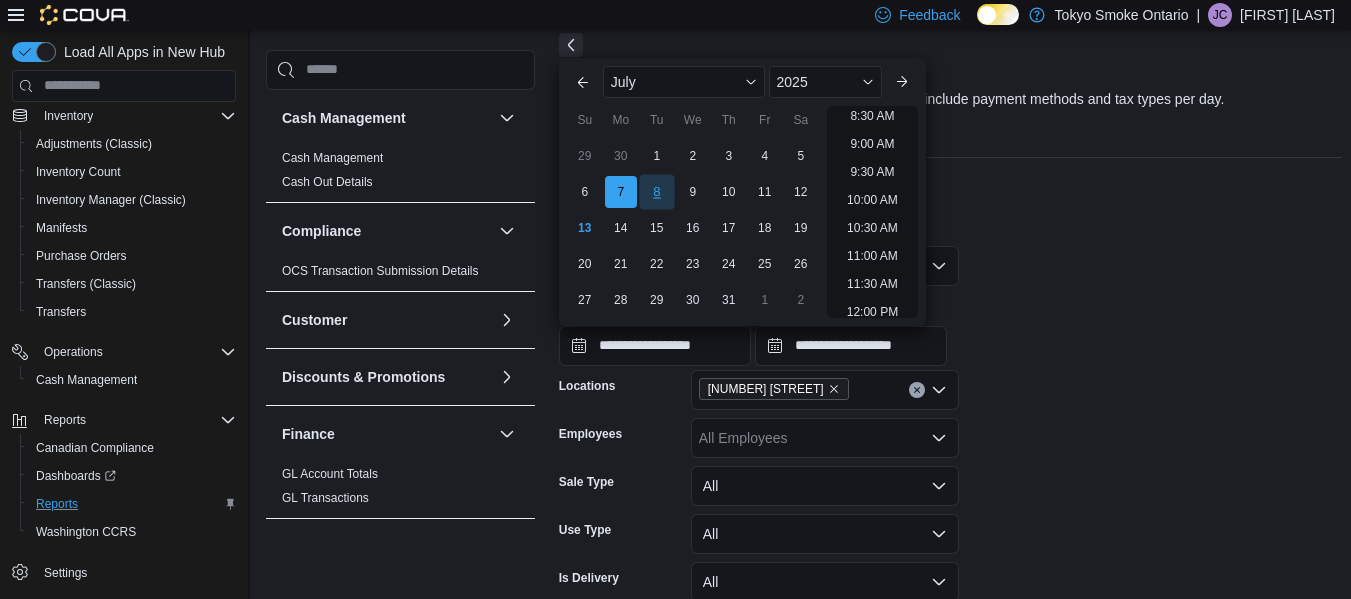 click on "8" at bounding box center [656, 191] 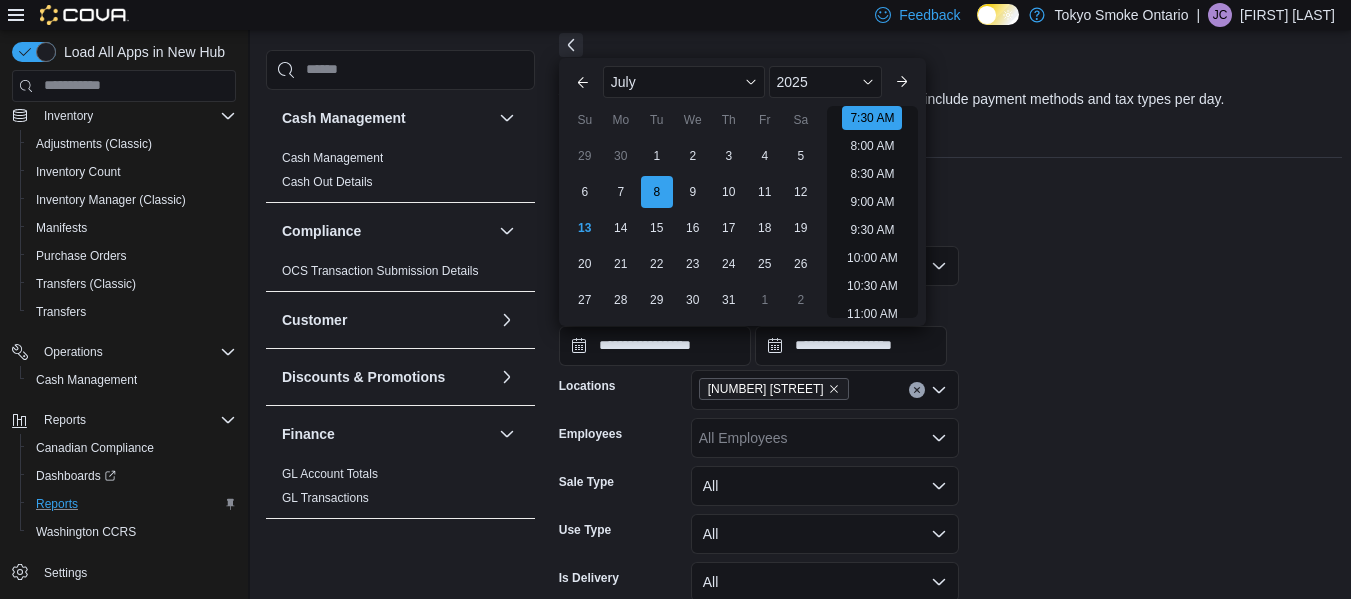 click on "**********" at bounding box center [950, 328] 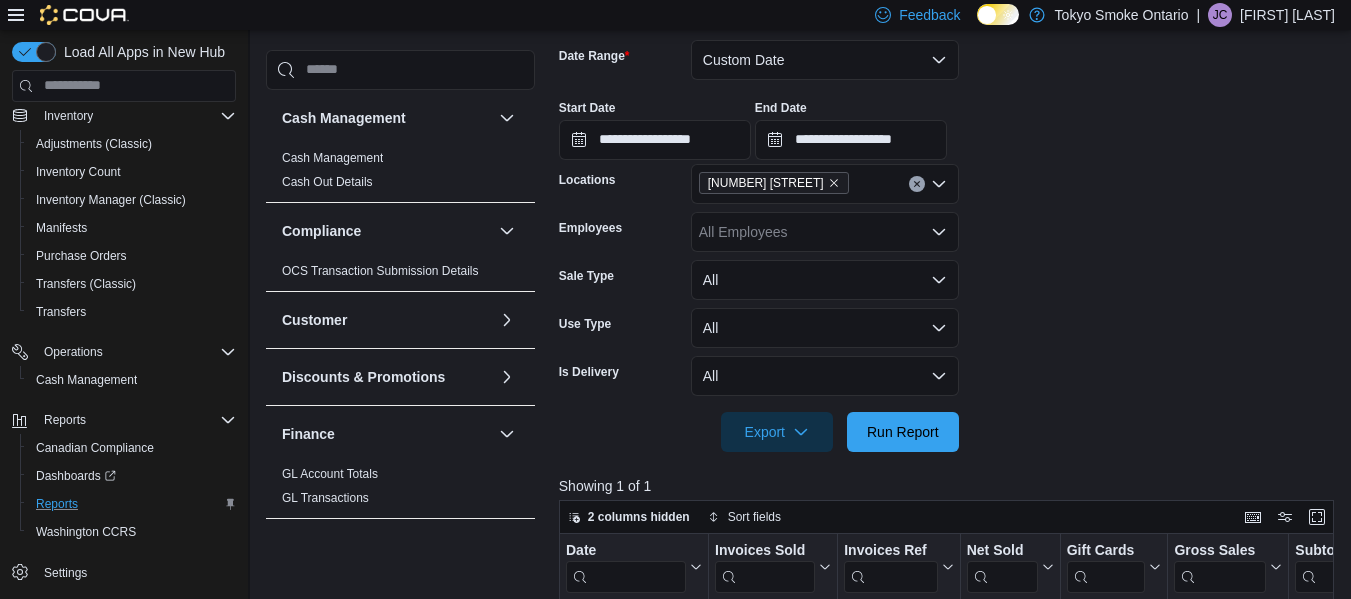 scroll, scrollTop: 302, scrollLeft: 0, axis: vertical 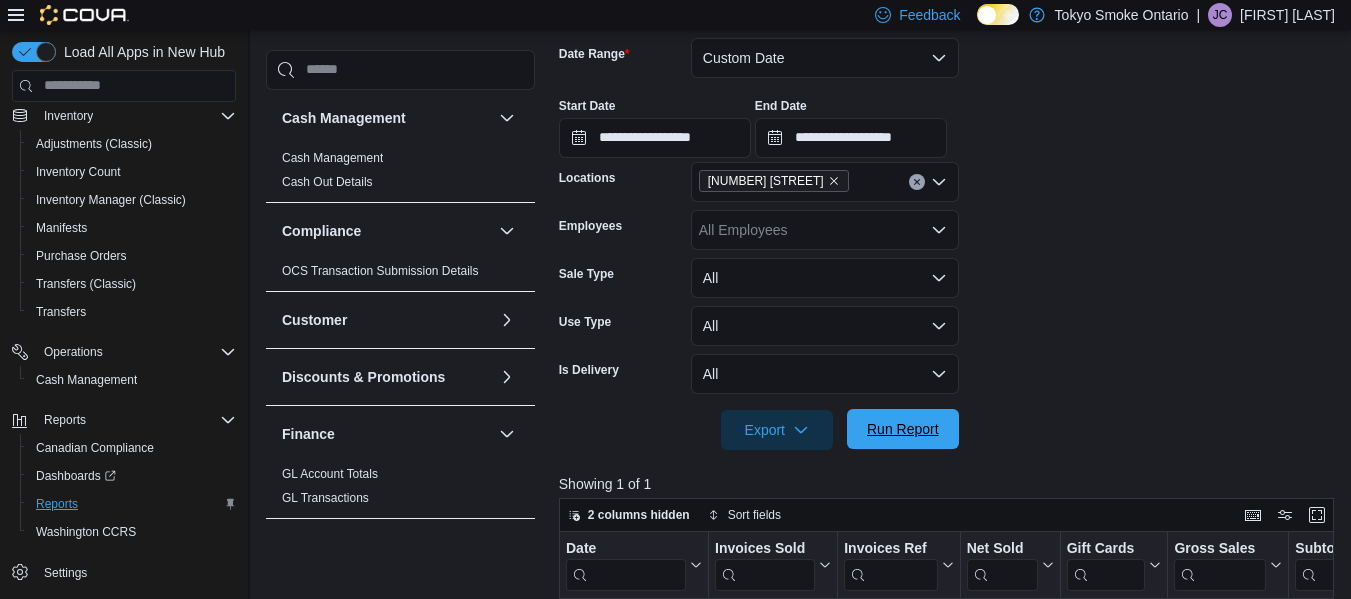 click on "Run Report" at bounding box center [903, 429] 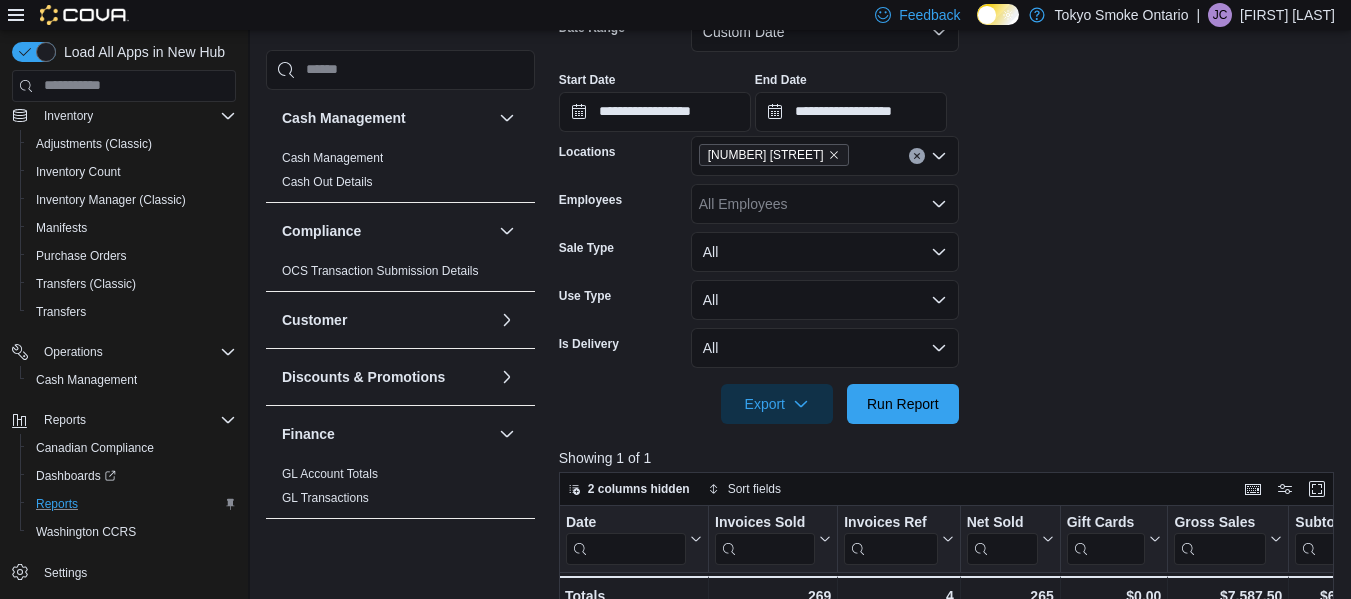 scroll, scrollTop: 322, scrollLeft: 0, axis: vertical 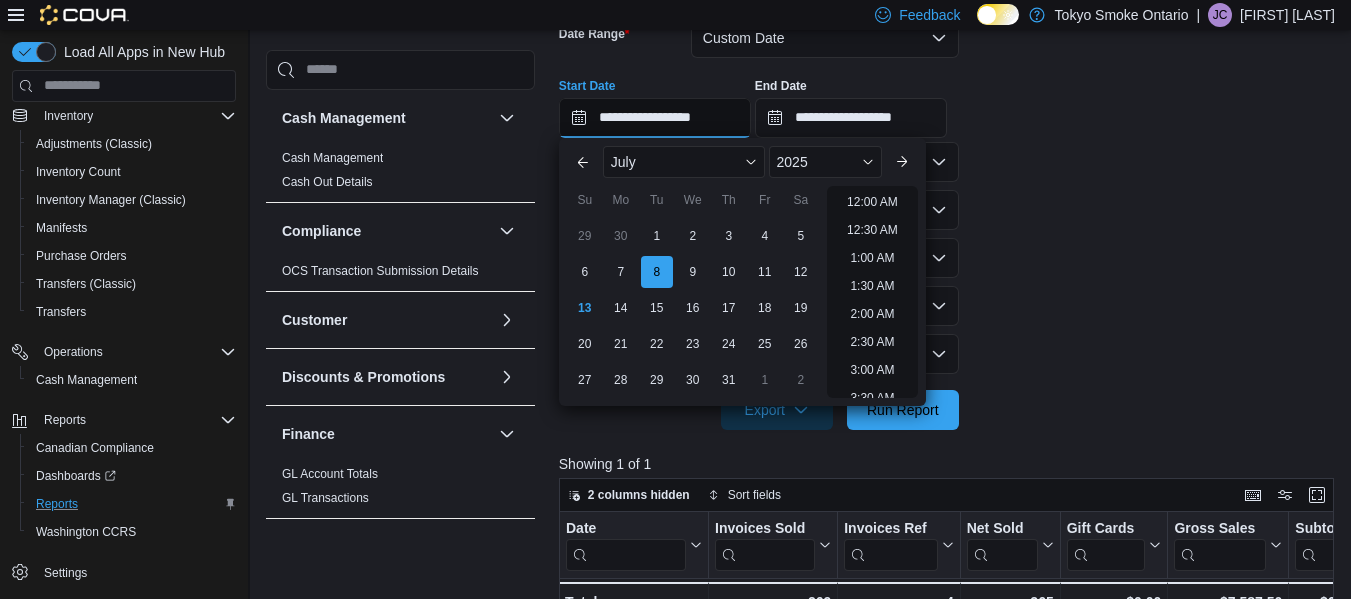 click on "**********" at bounding box center (655, 118) 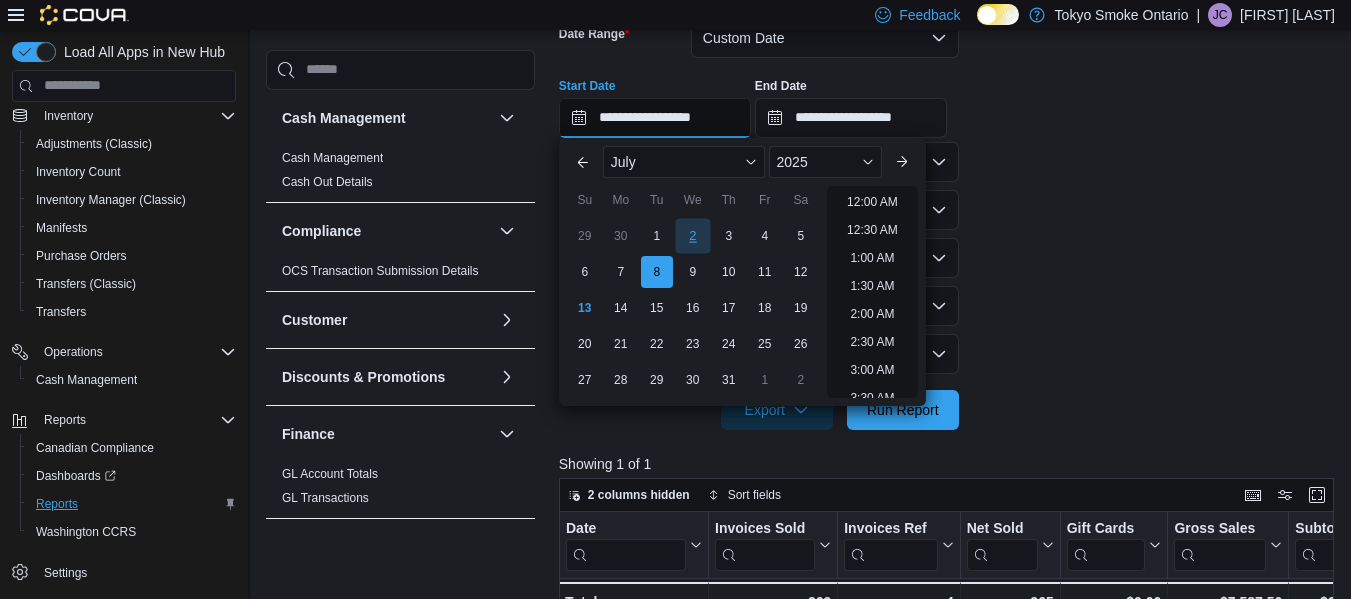scroll, scrollTop: 482, scrollLeft: 0, axis: vertical 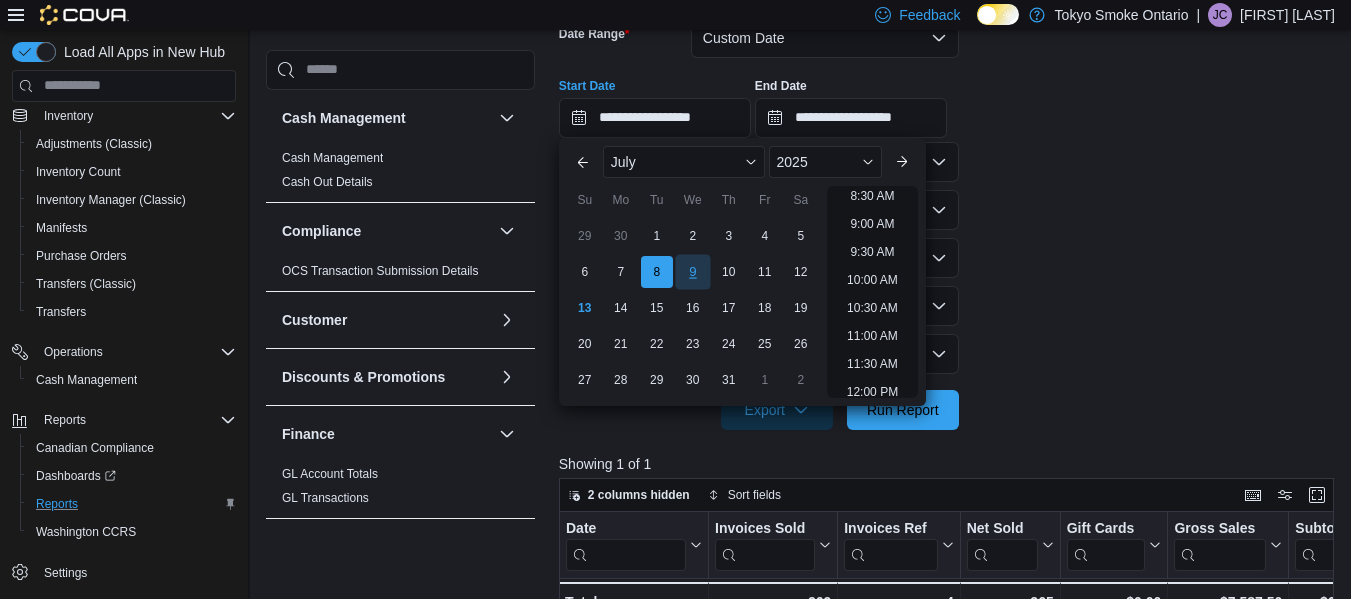 click on "9" at bounding box center (692, 271) 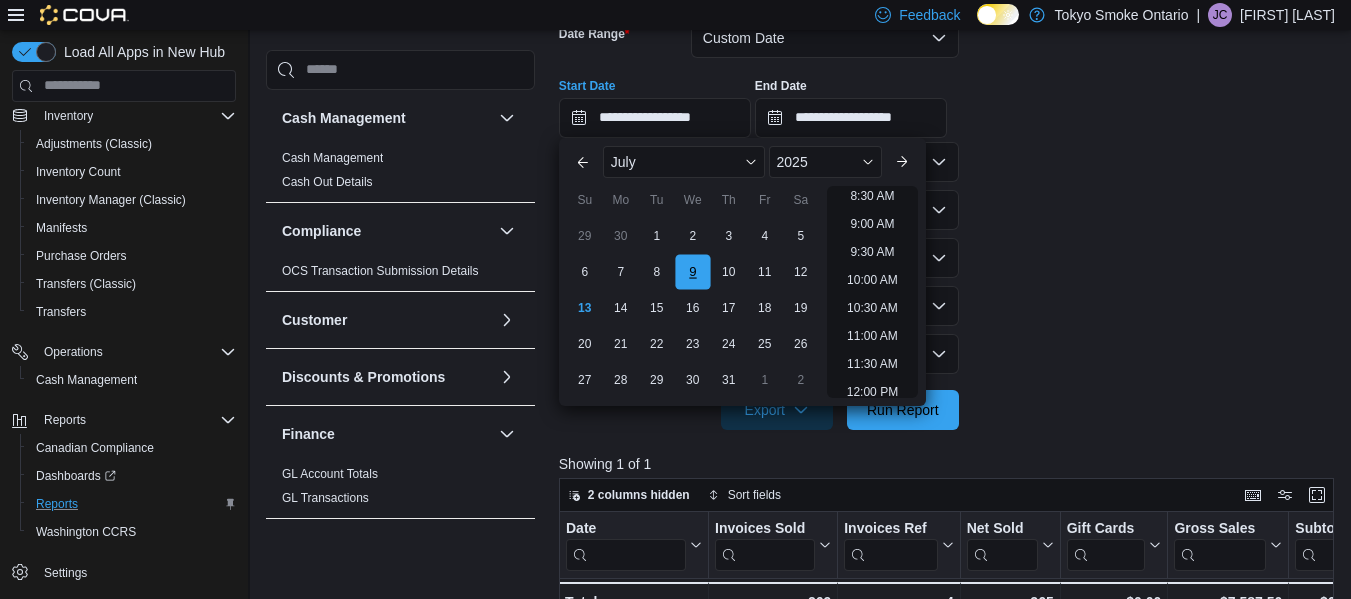 scroll, scrollTop: 424, scrollLeft: 0, axis: vertical 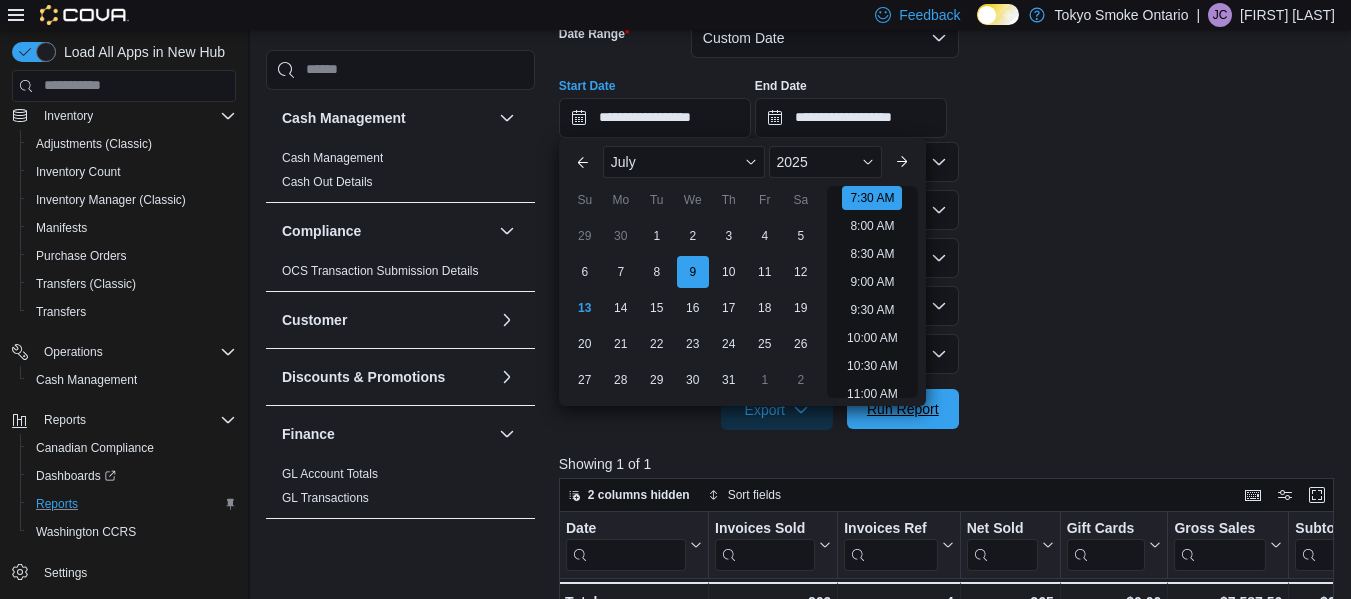 click on "Run Report" at bounding box center (903, 409) 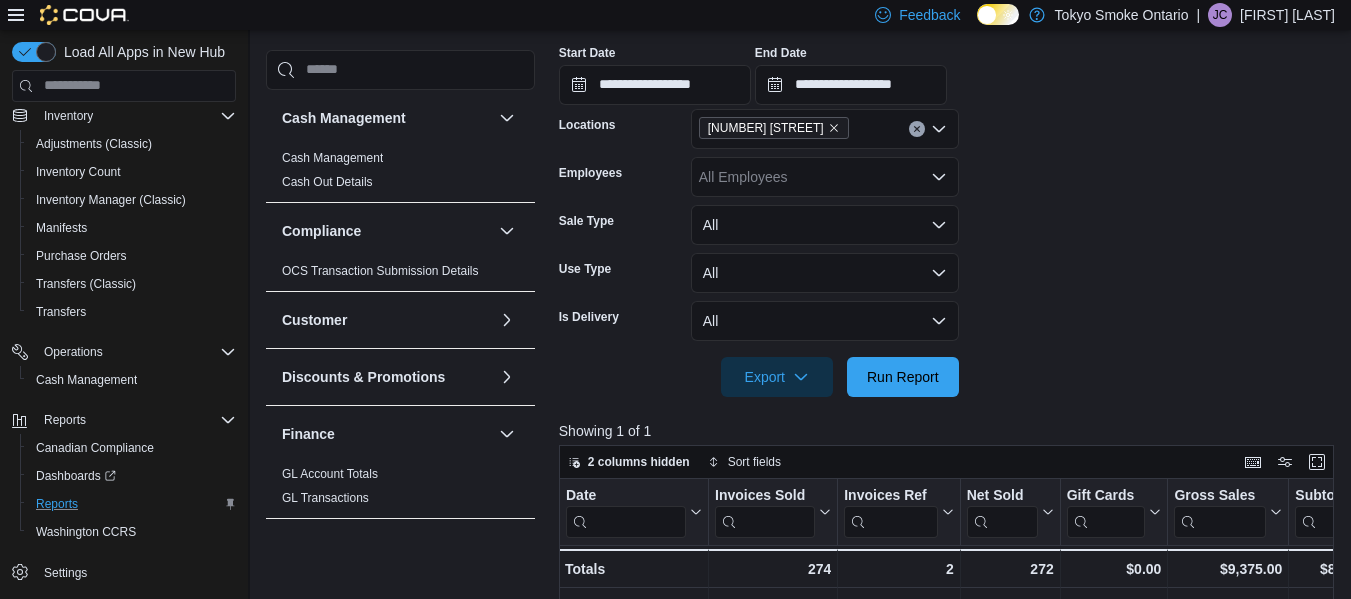 scroll, scrollTop: 354, scrollLeft: 0, axis: vertical 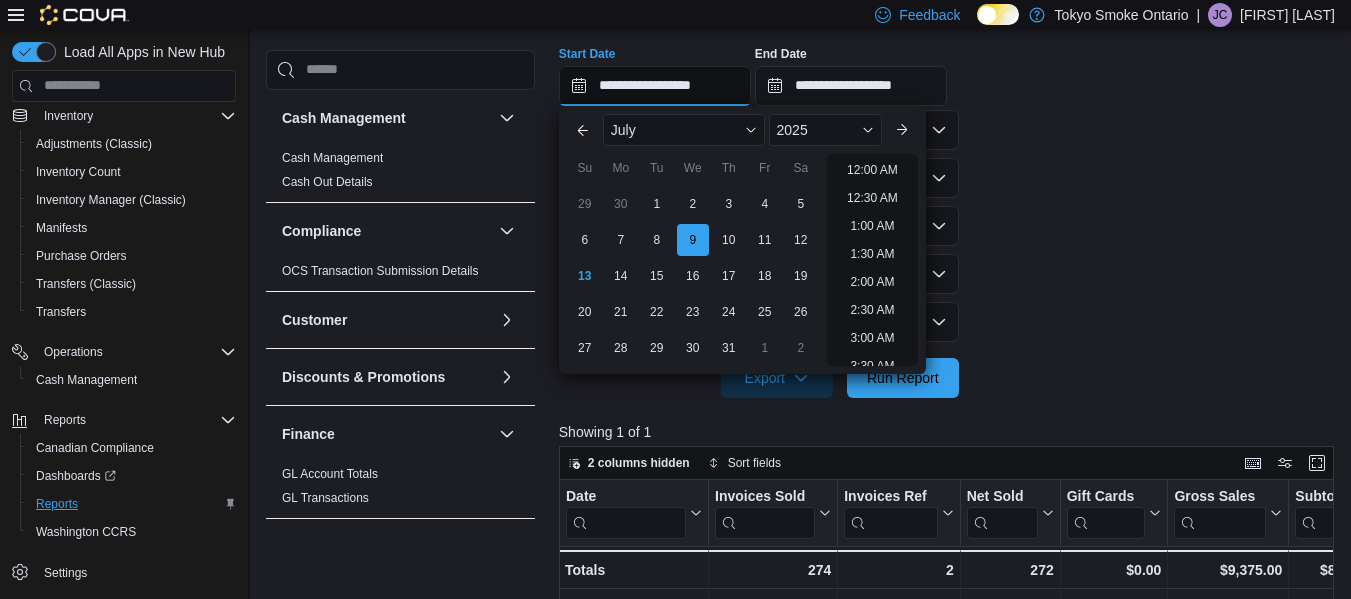 click on "**********" at bounding box center [655, 86] 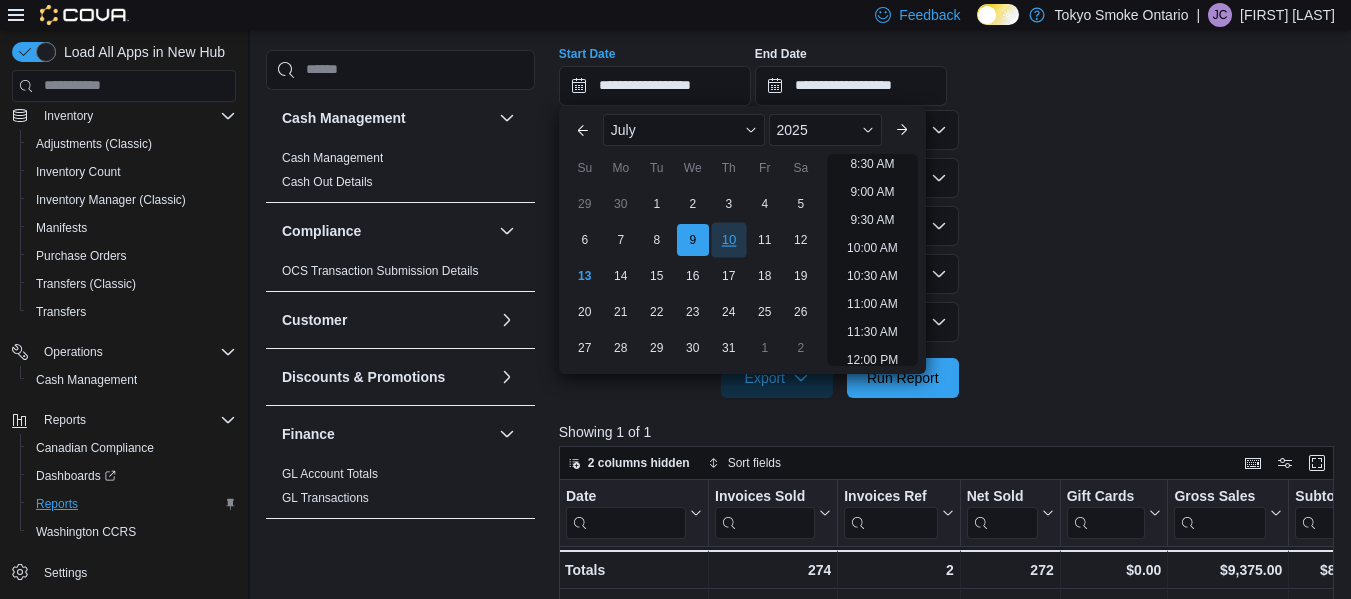 click on "10" at bounding box center (728, 239) 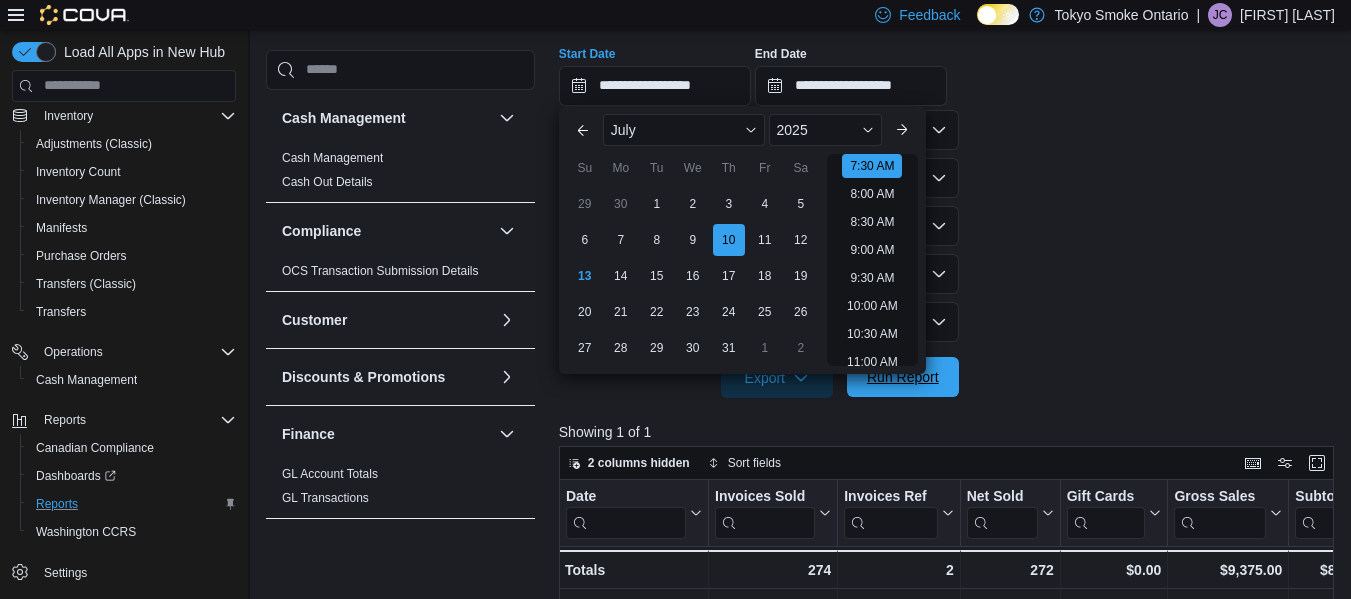 click on "Run Report" at bounding box center [903, 377] 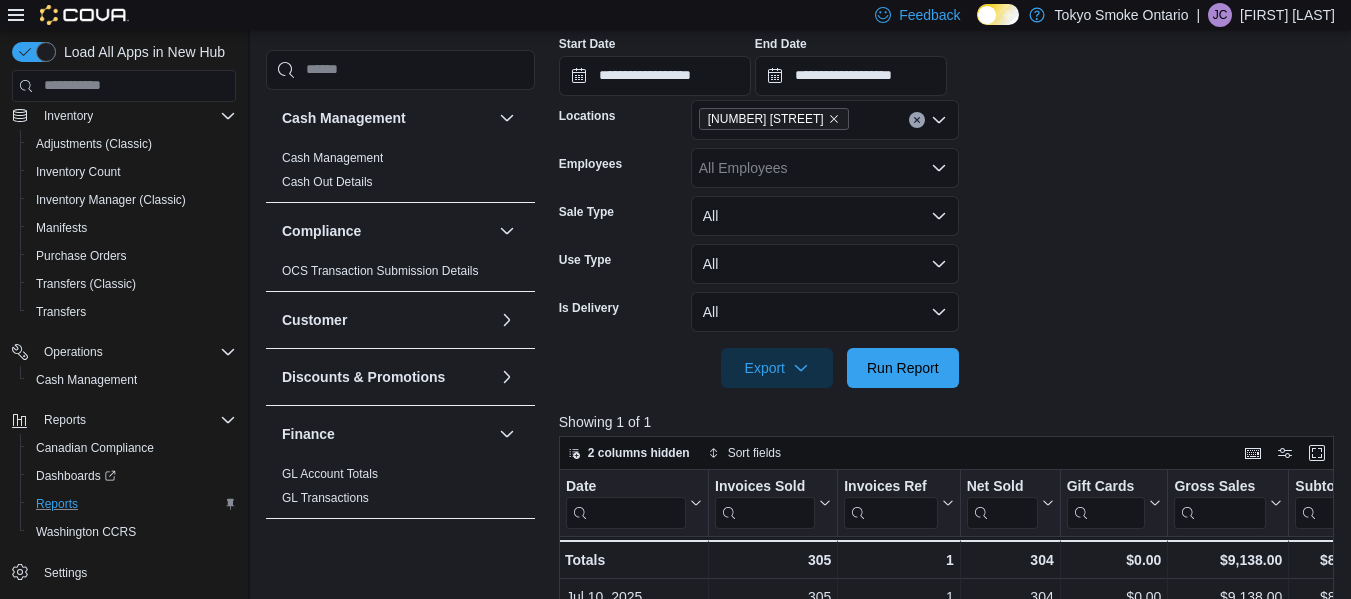 scroll, scrollTop: 359, scrollLeft: 0, axis: vertical 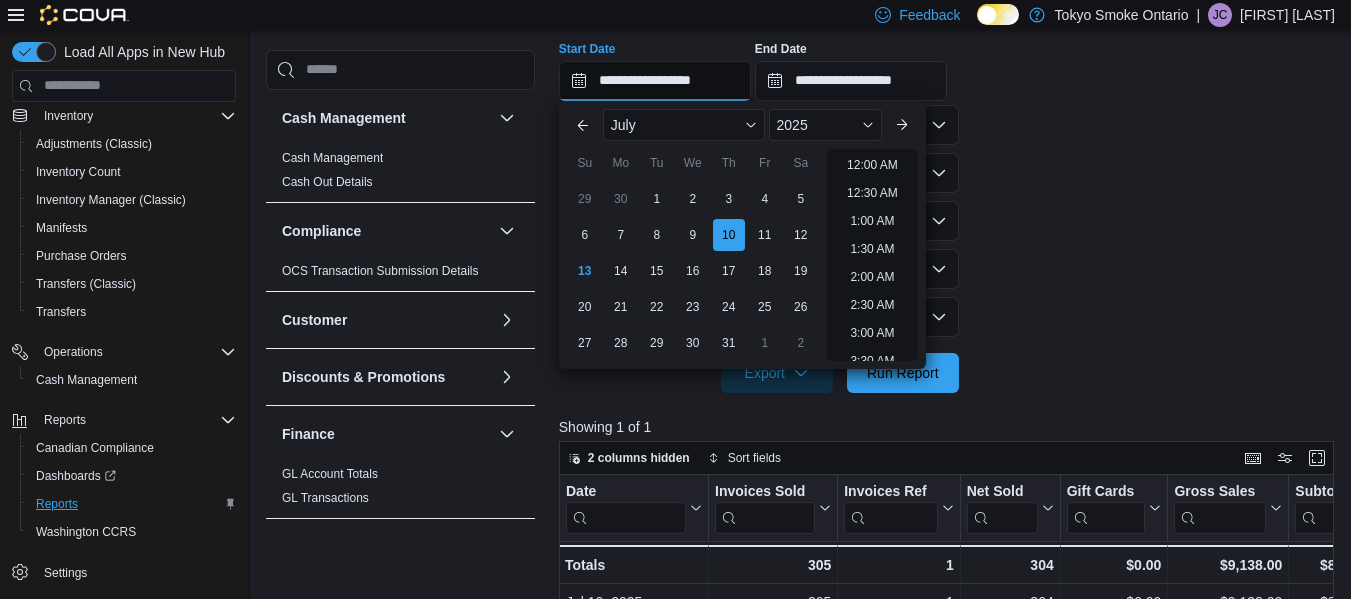 click on "**********" at bounding box center [655, 81] 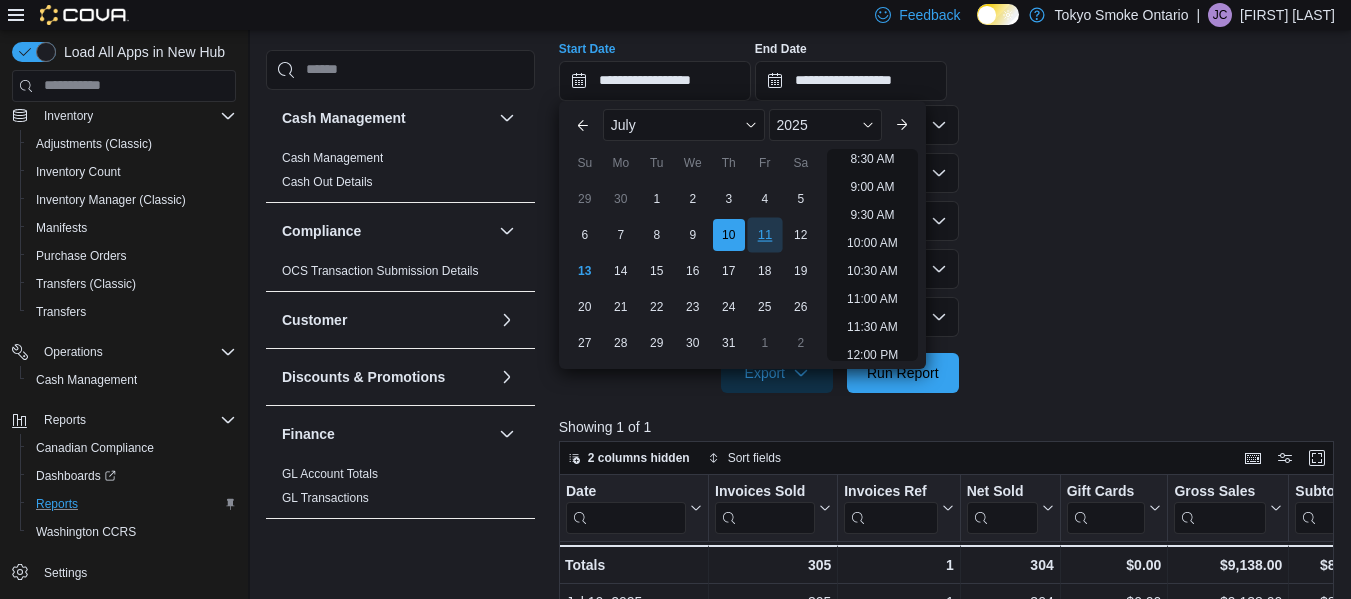 click on "11" at bounding box center [764, 234] 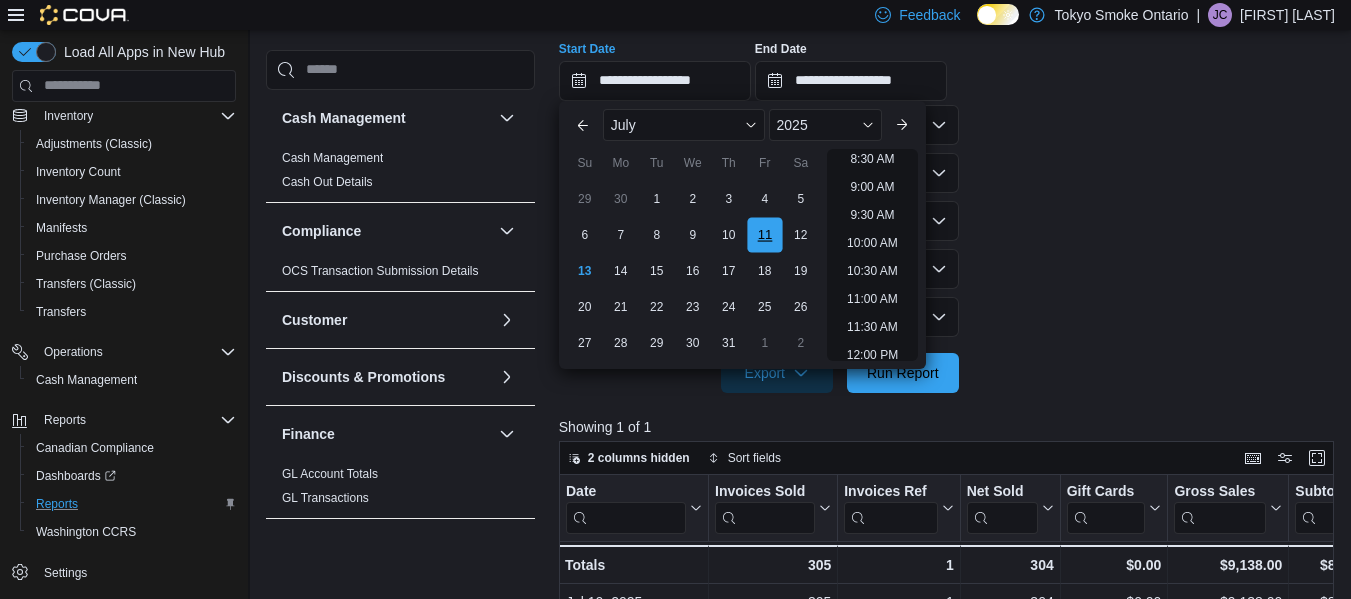 scroll, scrollTop: 424, scrollLeft: 0, axis: vertical 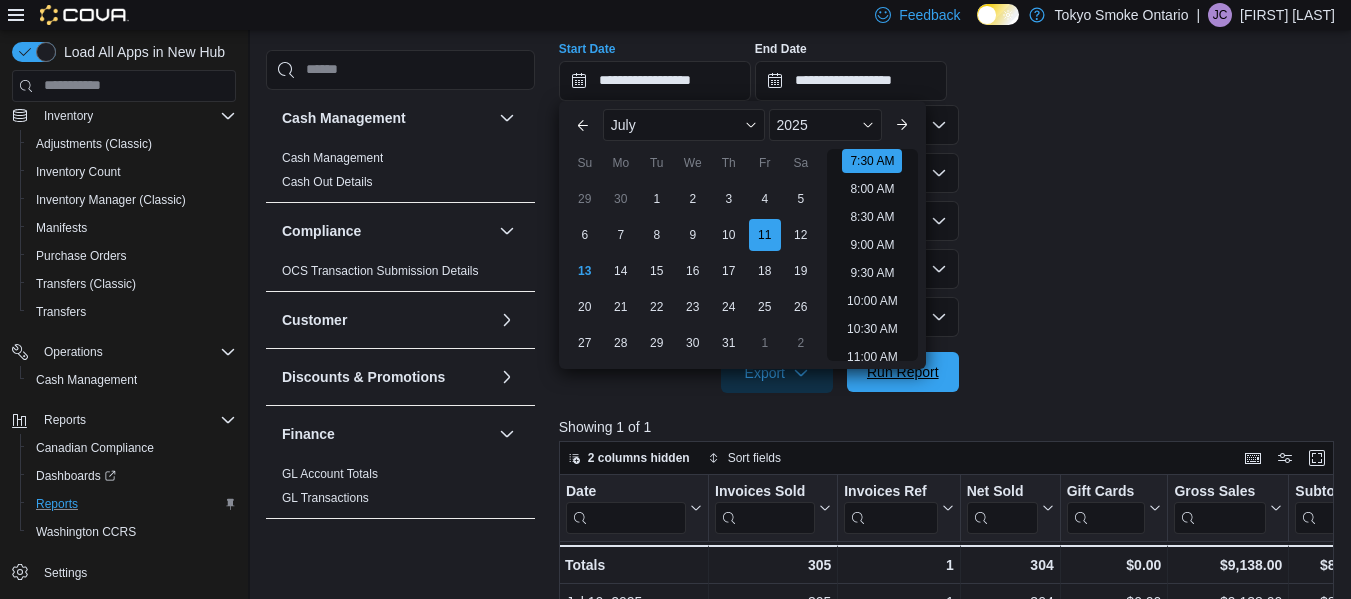 click on "Run Report" at bounding box center [903, 372] 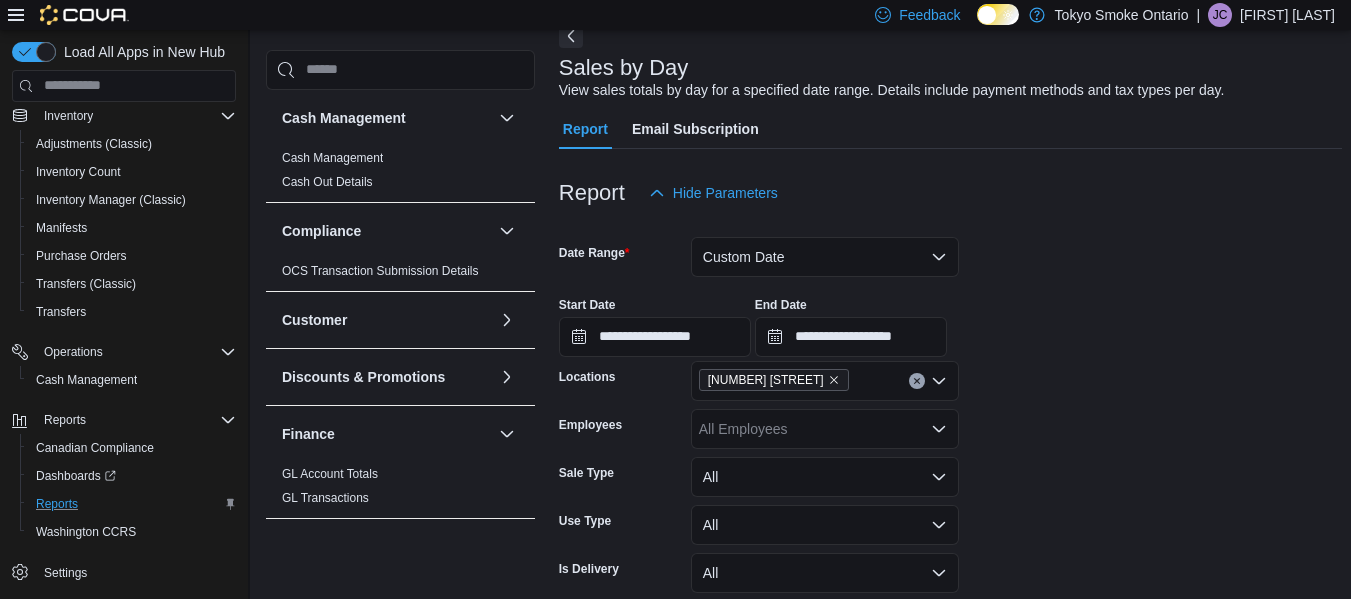 scroll, scrollTop: 102, scrollLeft: 0, axis: vertical 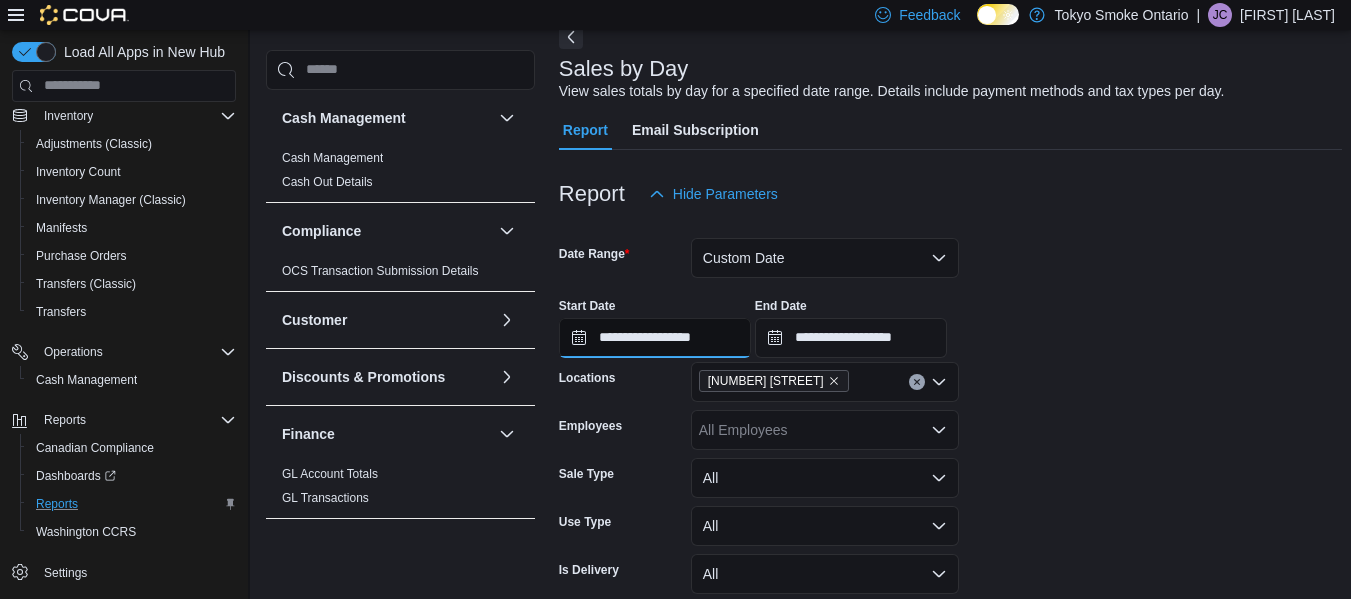 click on "**********" at bounding box center [655, 338] 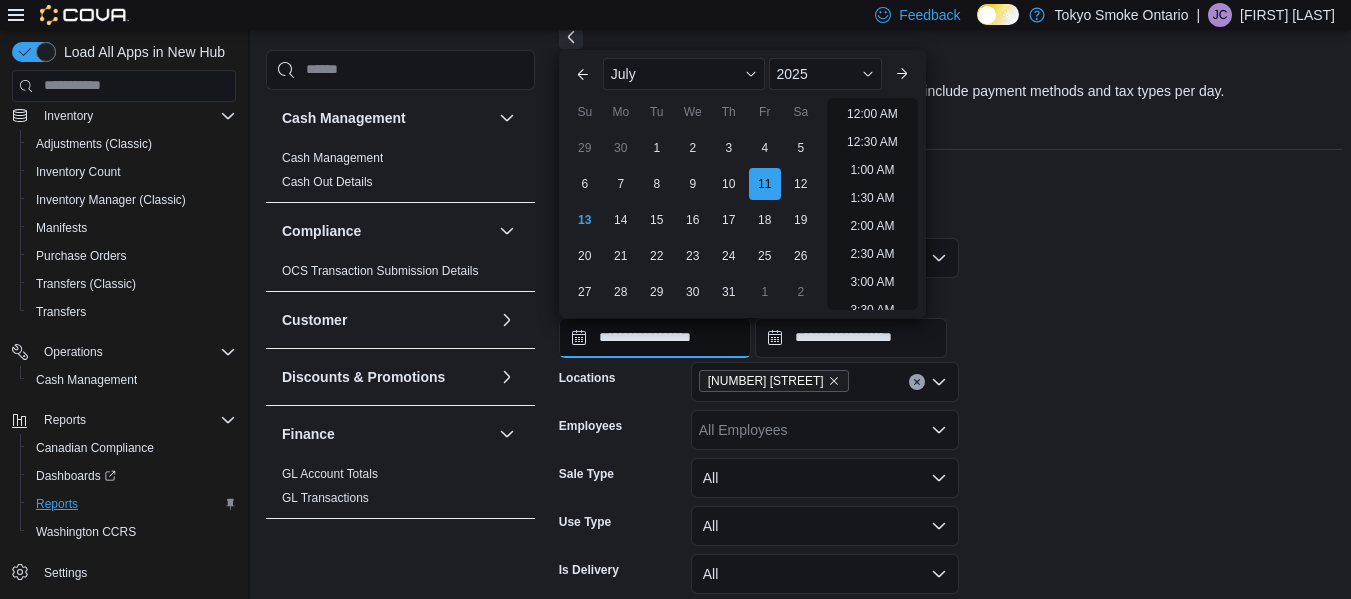 scroll, scrollTop: 482, scrollLeft: 0, axis: vertical 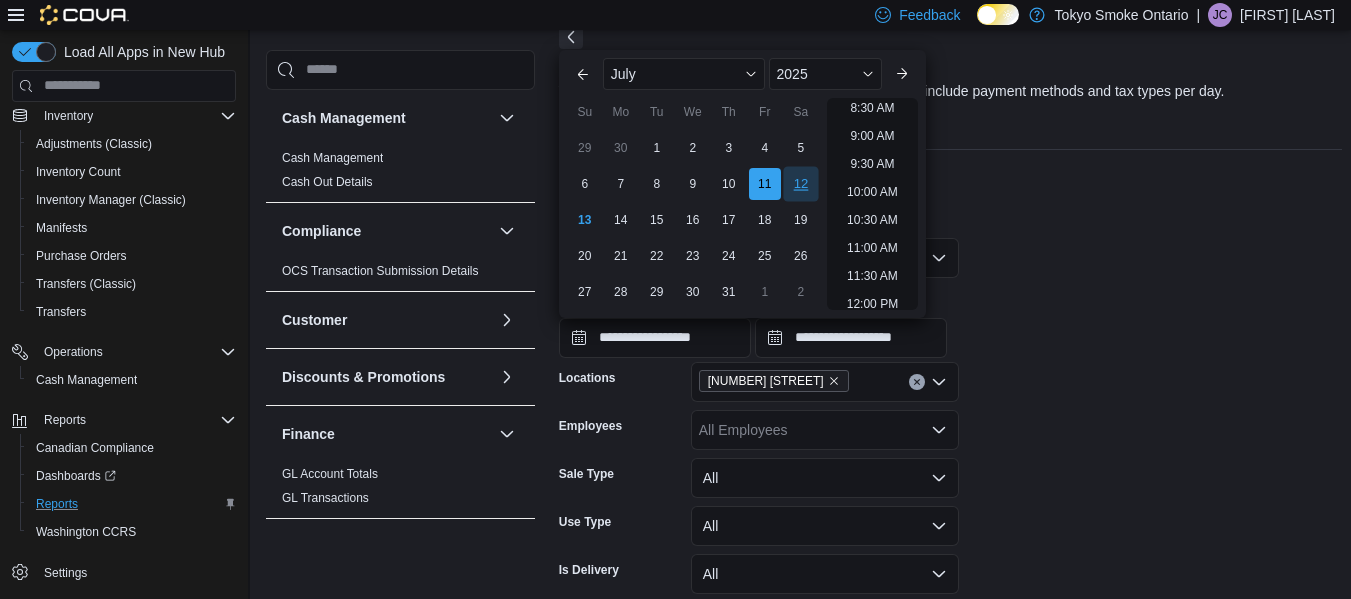 click on "12" at bounding box center (800, 183) 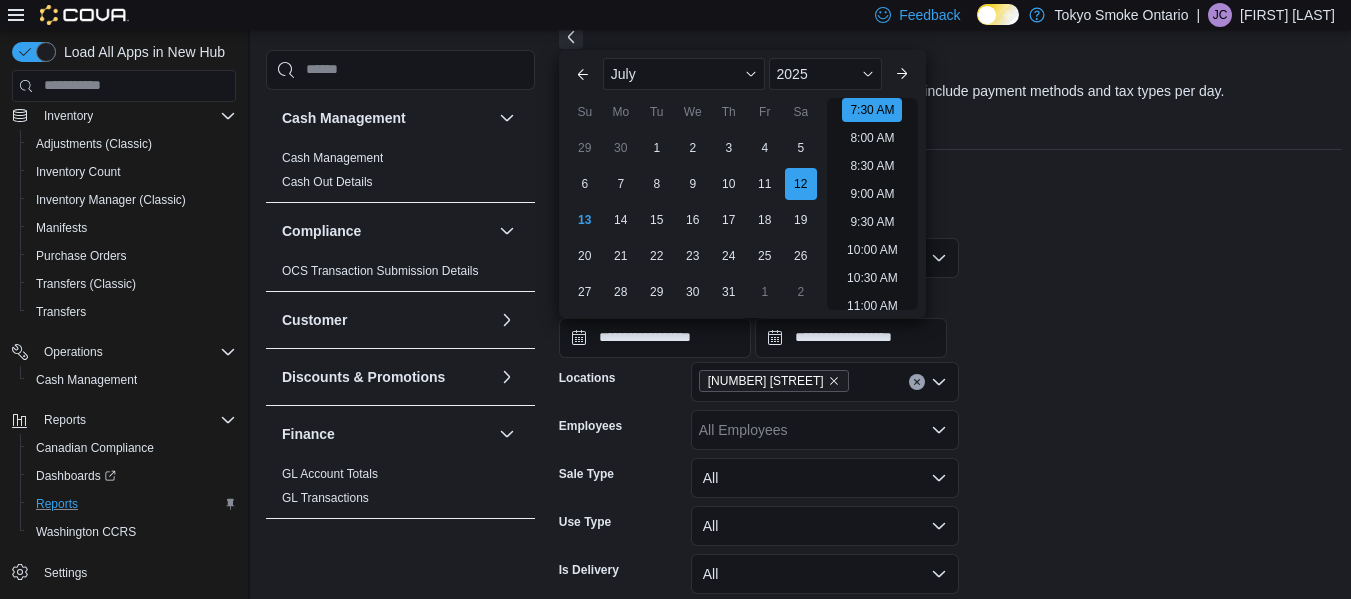 click on "**********" at bounding box center (950, 320) 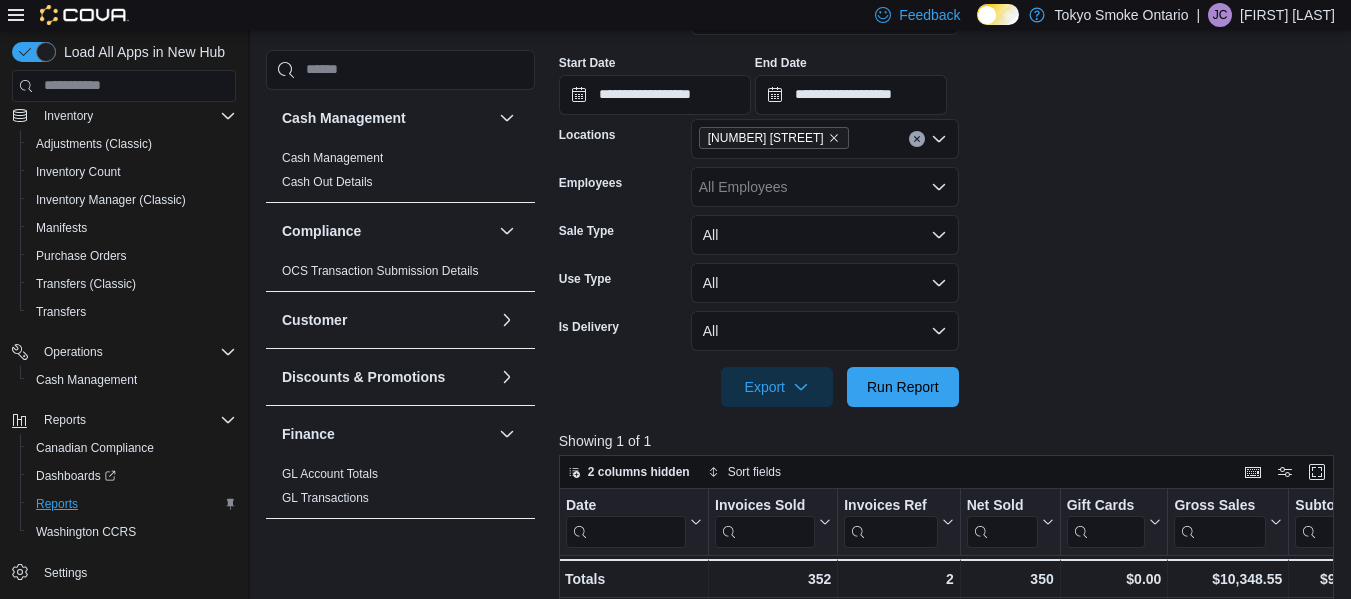 scroll, scrollTop: 357, scrollLeft: 0, axis: vertical 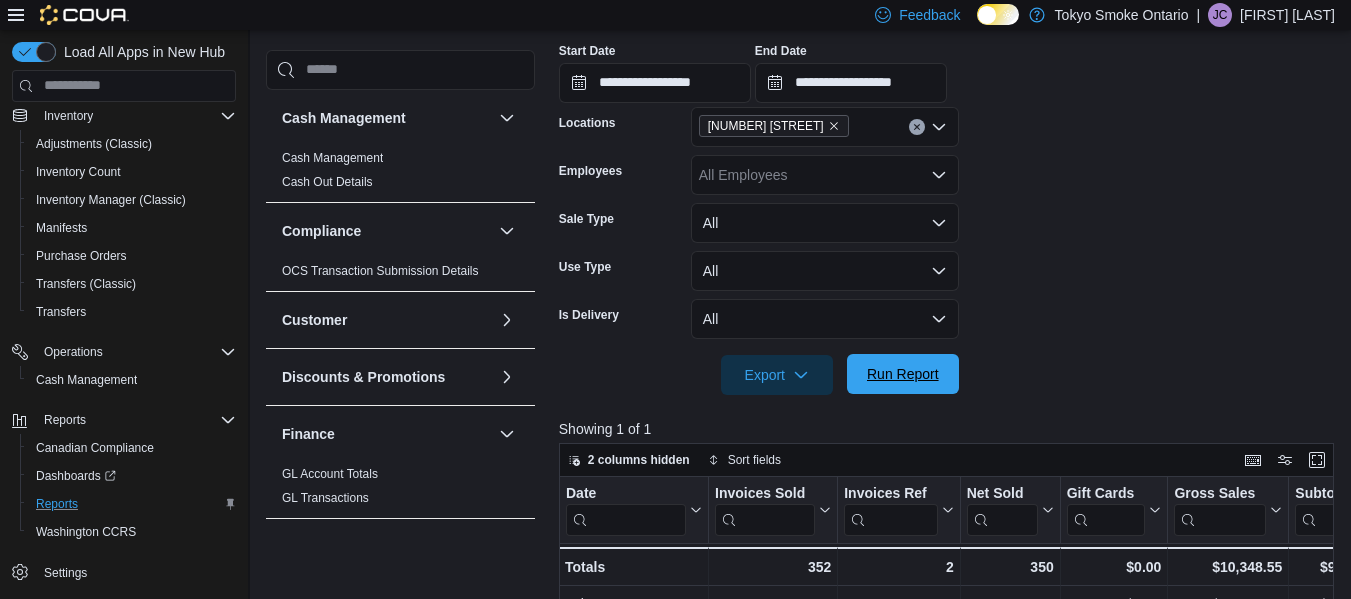 click on "Run Report" at bounding box center (903, 374) 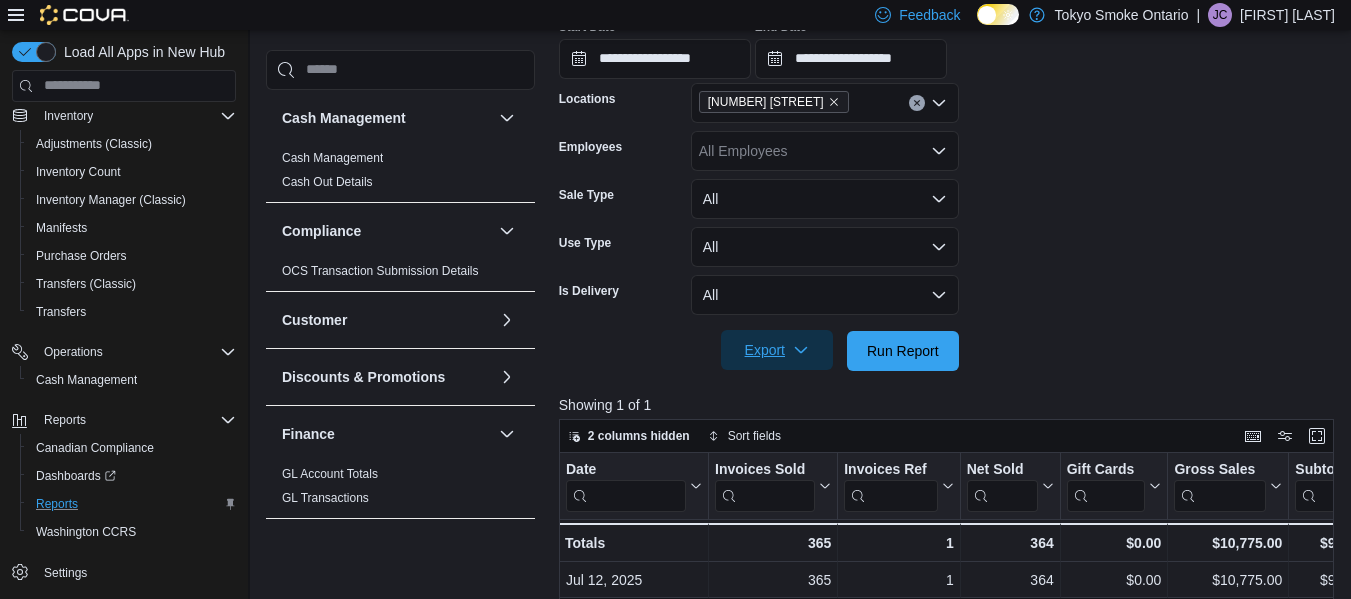 scroll, scrollTop: 0, scrollLeft: 0, axis: both 